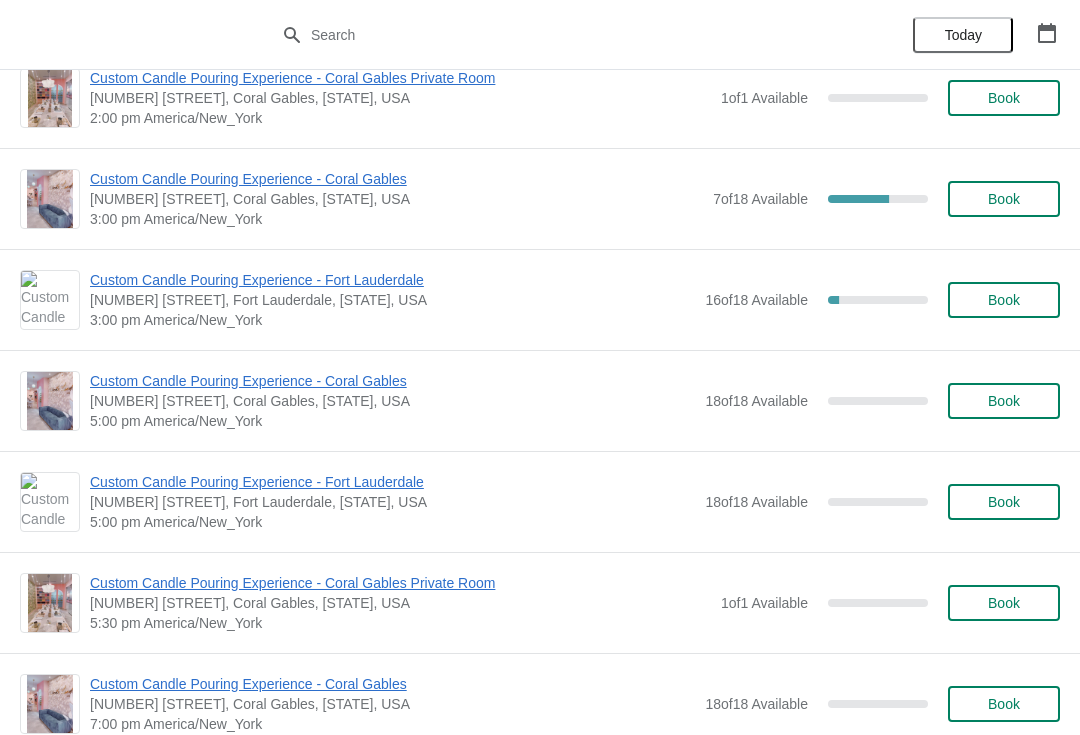 scroll, scrollTop: 630, scrollLeft: 0, axis: vertical 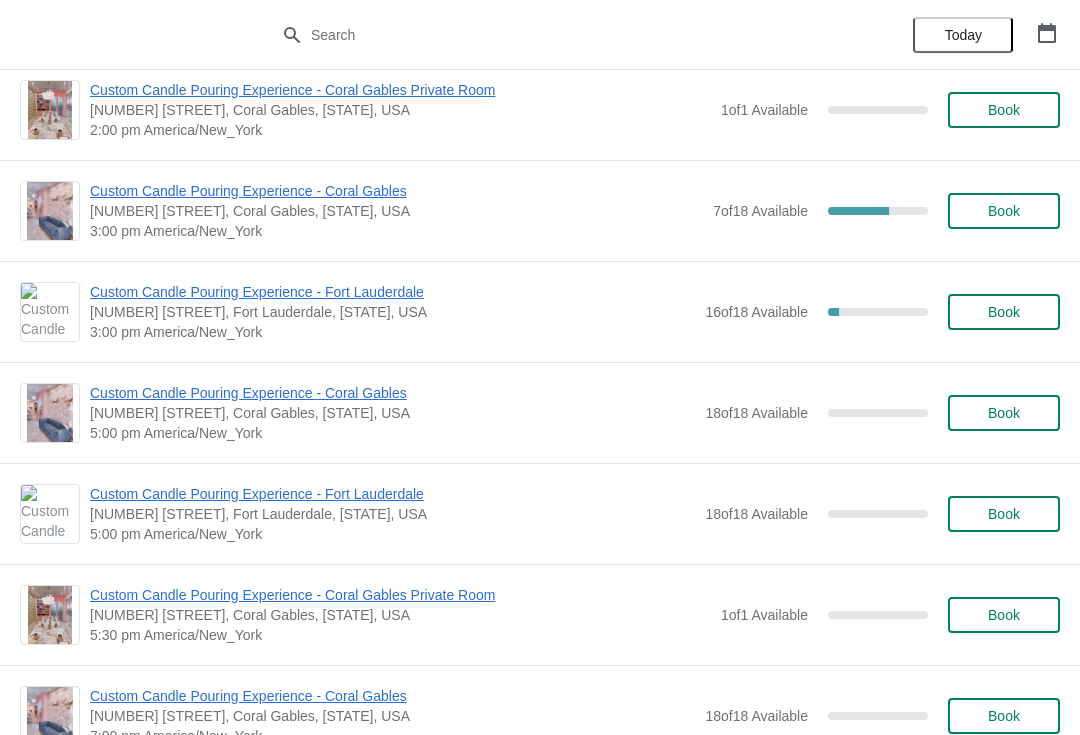 click on "Custom Candle Pouring Experience -  Fort Lauderdale" at bounding box center (392, 292) 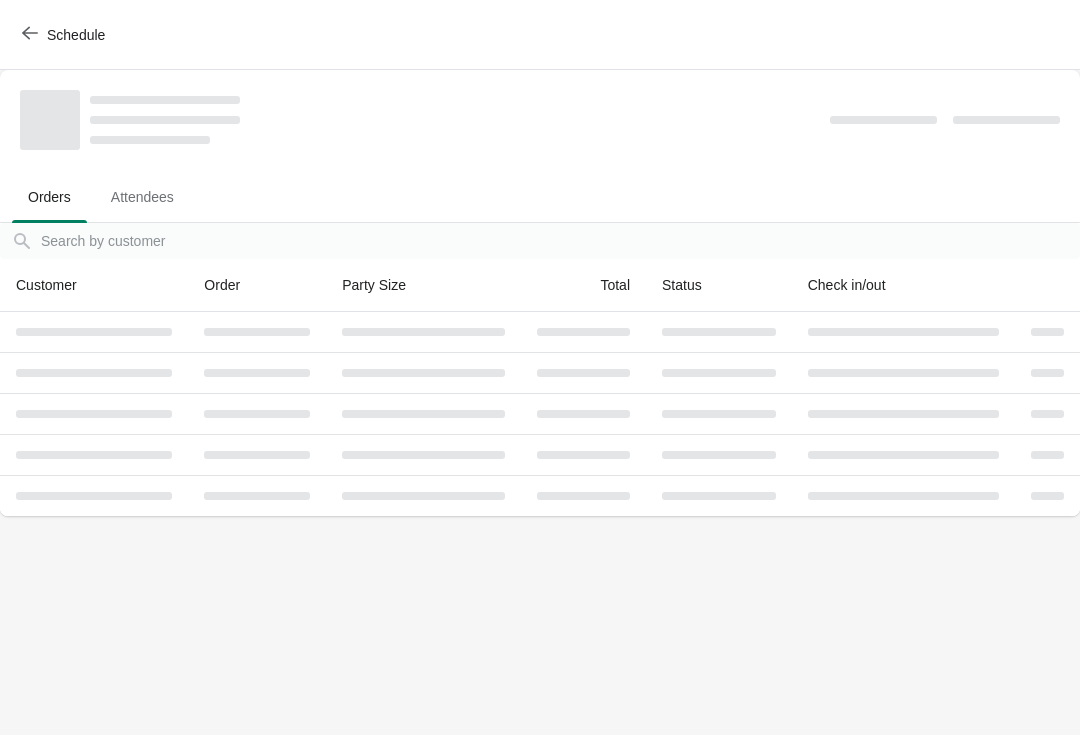scroll, scrollTop: 0, scrollLeft: 0, axis: both 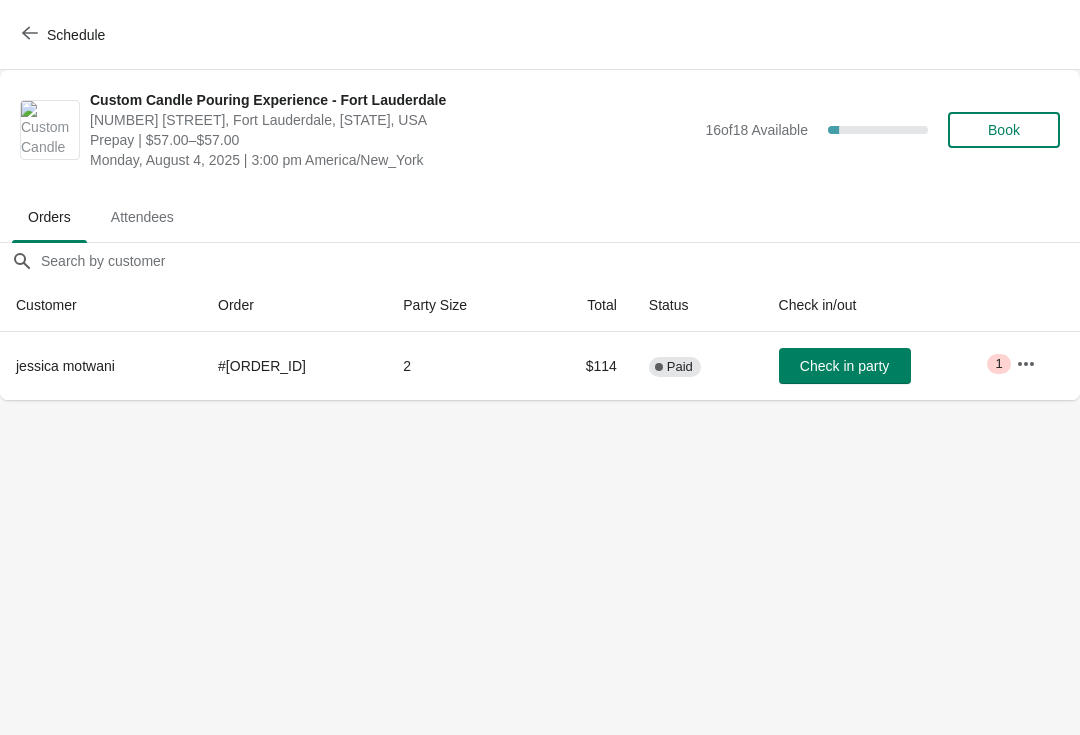 click on "Schedule" at bounding box center [76, 35] 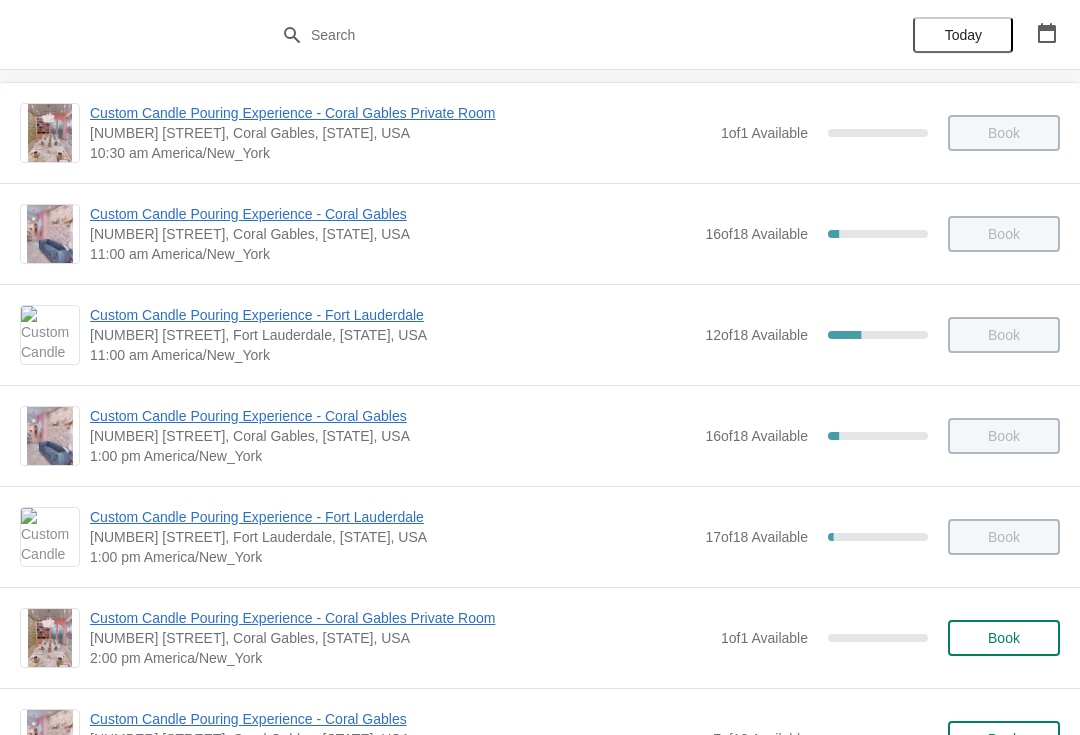 scroll, scrollTop: 133, scrollLeft: 0, axis: vertical 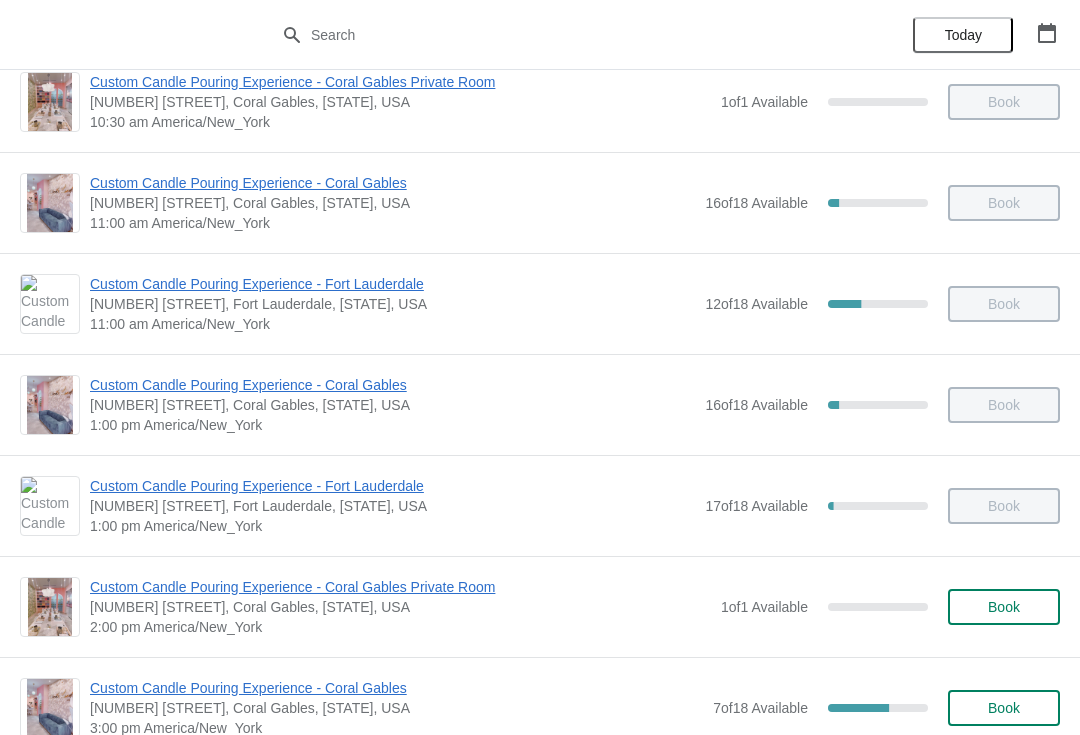 click on "Custom Candle Pouring Experience -  Fort Lauderdale" at bounding box center (392, 284) 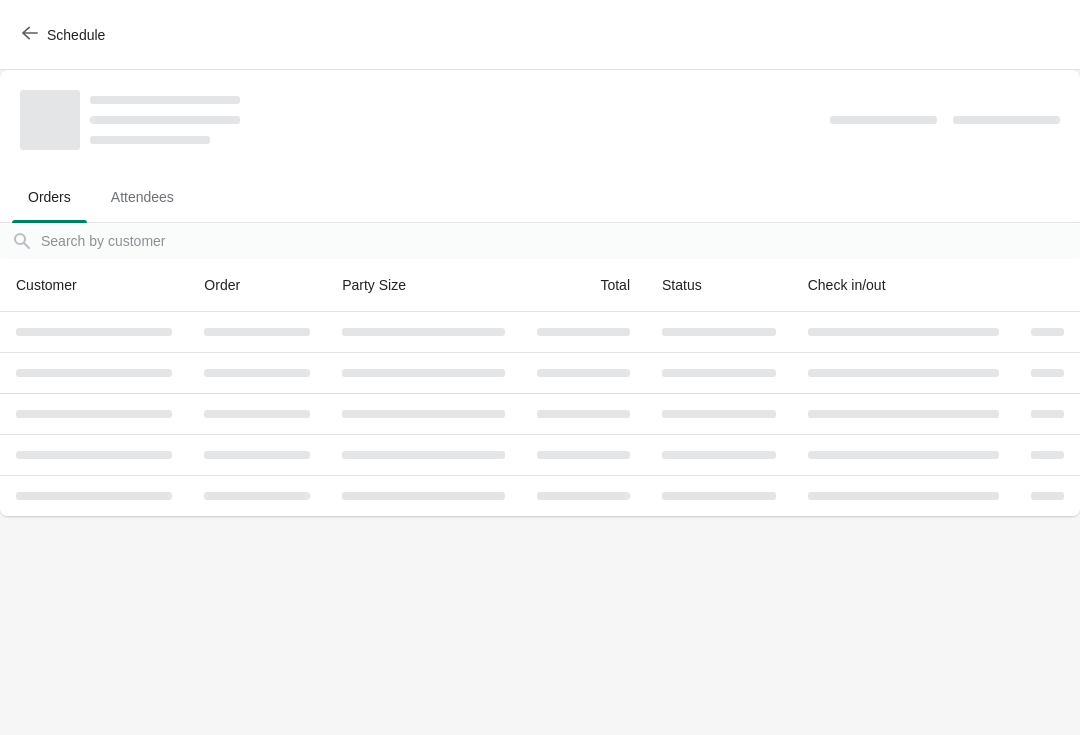 scroll, scrollTop: 0, scrollLeft: 0, axis: both 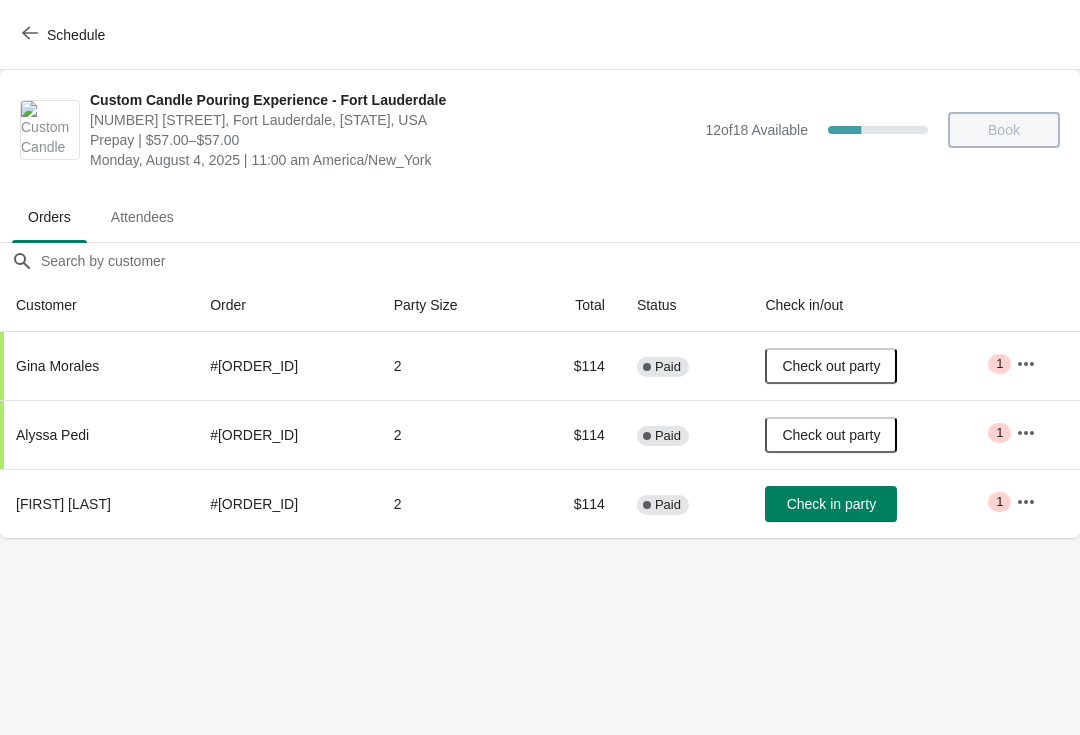 click on "Schedule Custom Candle Pouring Experience - Fort Lauderdale [NUMBER] [STREET], Fort Lauderdale, [STATE], USA Prepay | $57.00–$57.00 Monday, August 4, 2025 | 11:00 am America/New_York 12 of 18 Available 33.33333333333333 % Book Orders Attendees Orders Attendees Orders filter search Customer Order Party Size Total Status Check in/out Gina Morales #[ORDER_ID] 2 $114 Complete Paid Check out party Critical 1 Alyssa Pedi #[ORDER_ID] 2 $114 Complete Paid Check out party Critical 1 Christipher Norman #[ORDER_ID] 2 $114 Complete Paid Check in party Critical 1 Order Details Actions Transfer Restock 2 / 3 Checked in Close" at bounding box center (540, 367) 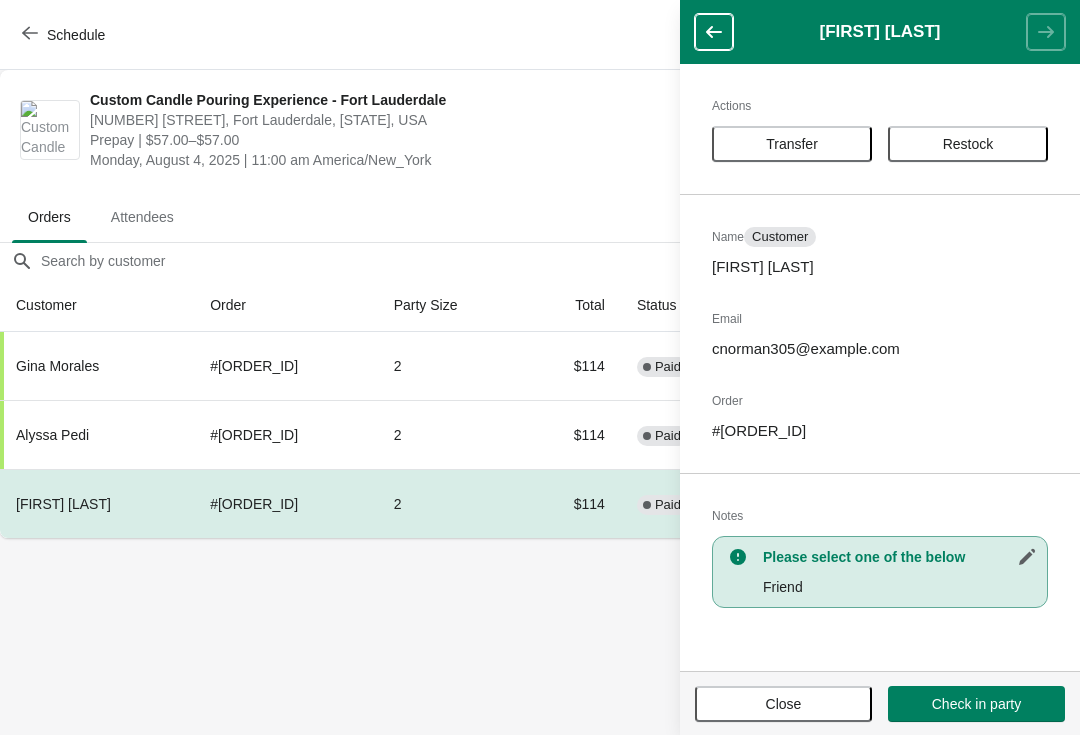 click on "Transfer" at bounding box center (792, 144) 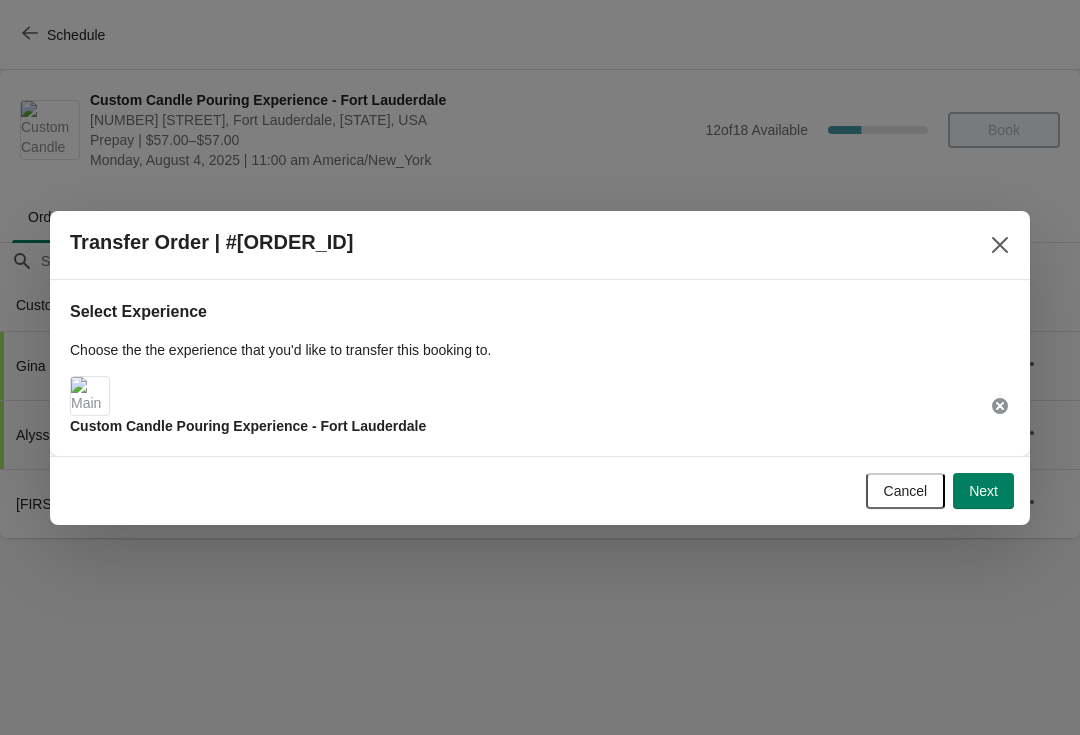 click on "Next" at bounding box center [983, 491] 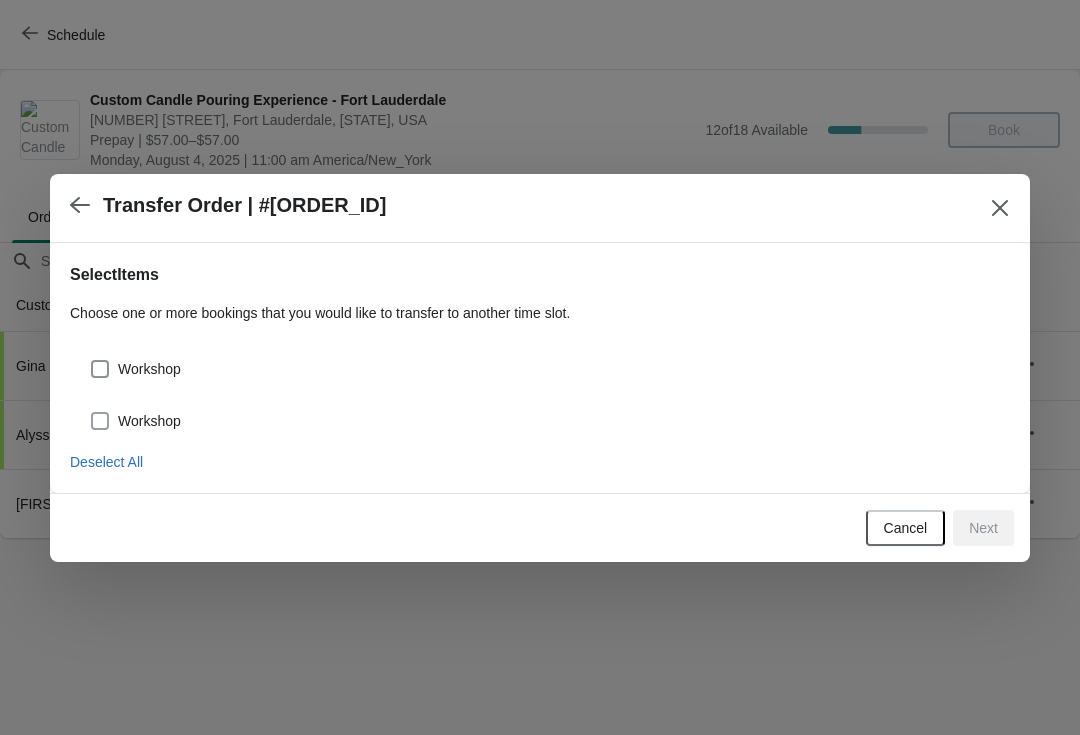 click at bounding box center (100, 421) 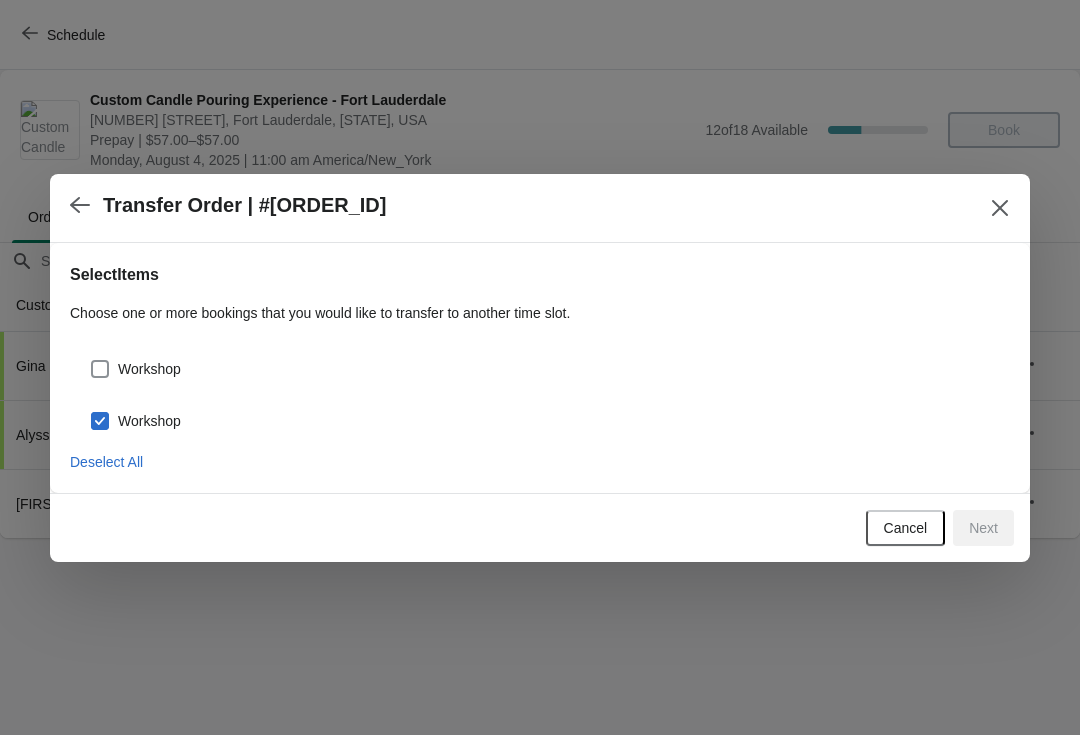checkbox on "true" 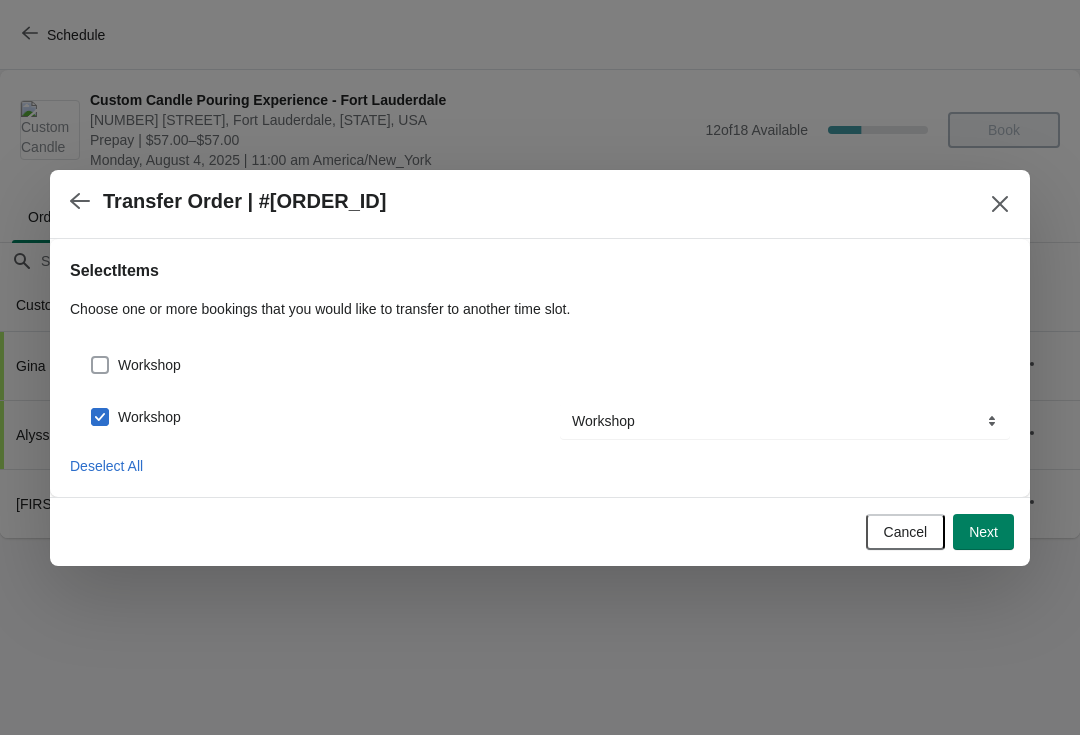 click at bounding box center [100, 365] 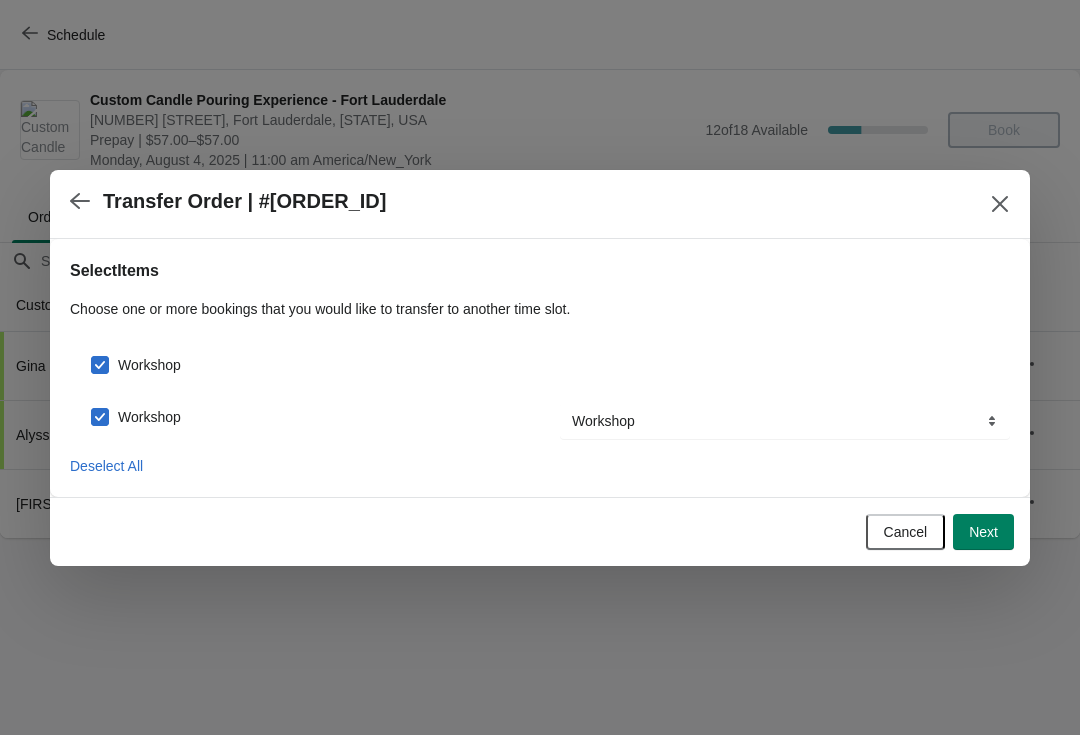 checkbox on "true" 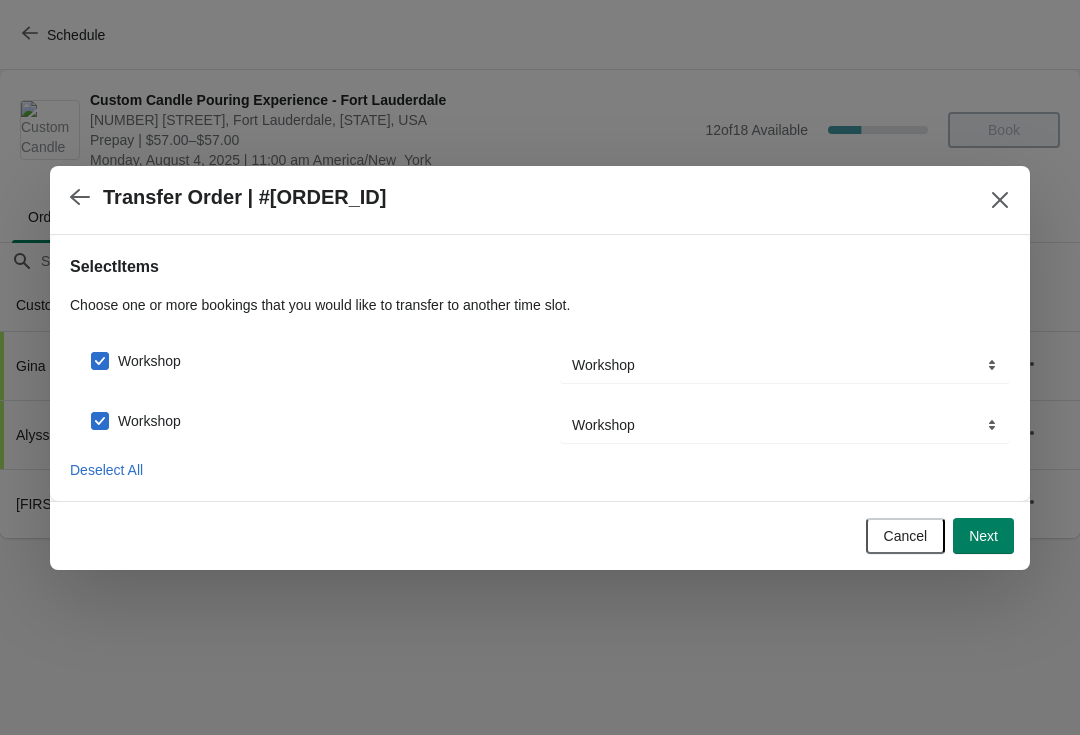 click on "Next" at bounding box center (983, 536) 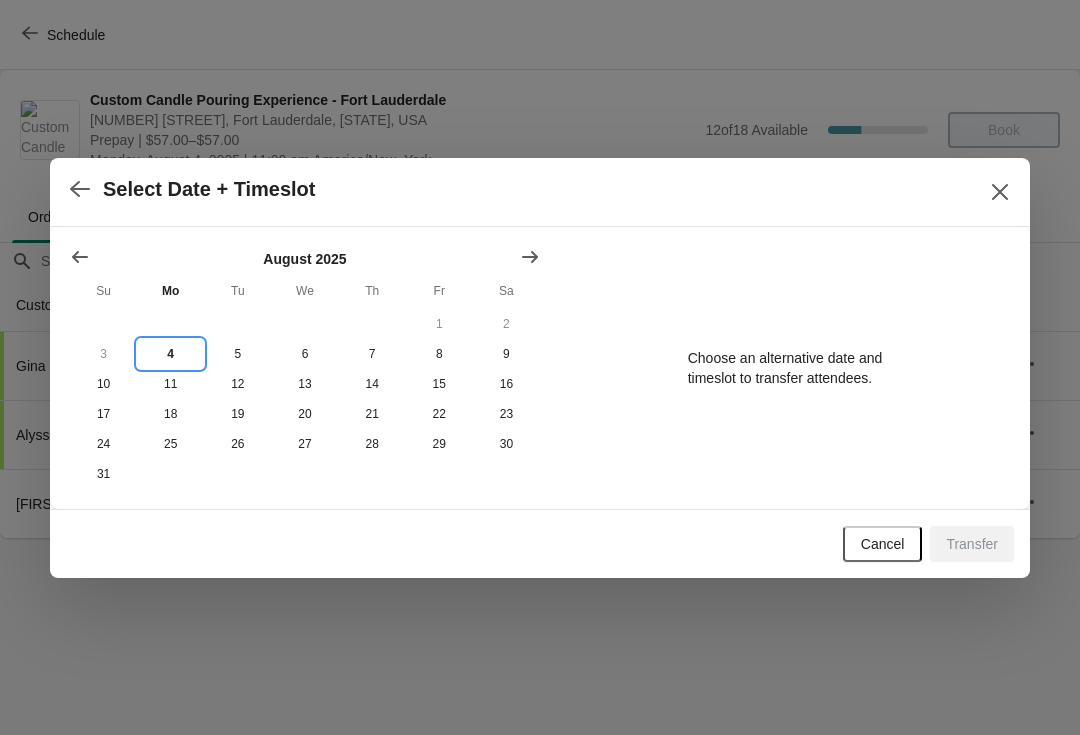 click on "4" at bounding box center (170, 354) 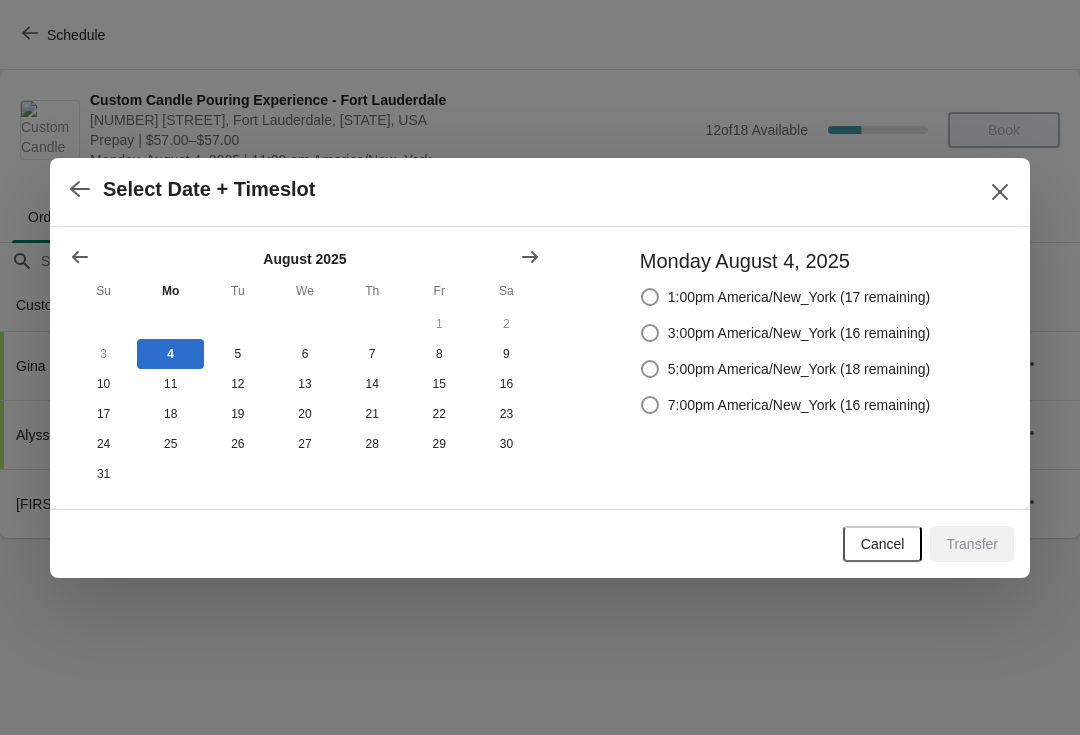 click at bounding box center [650, 333] 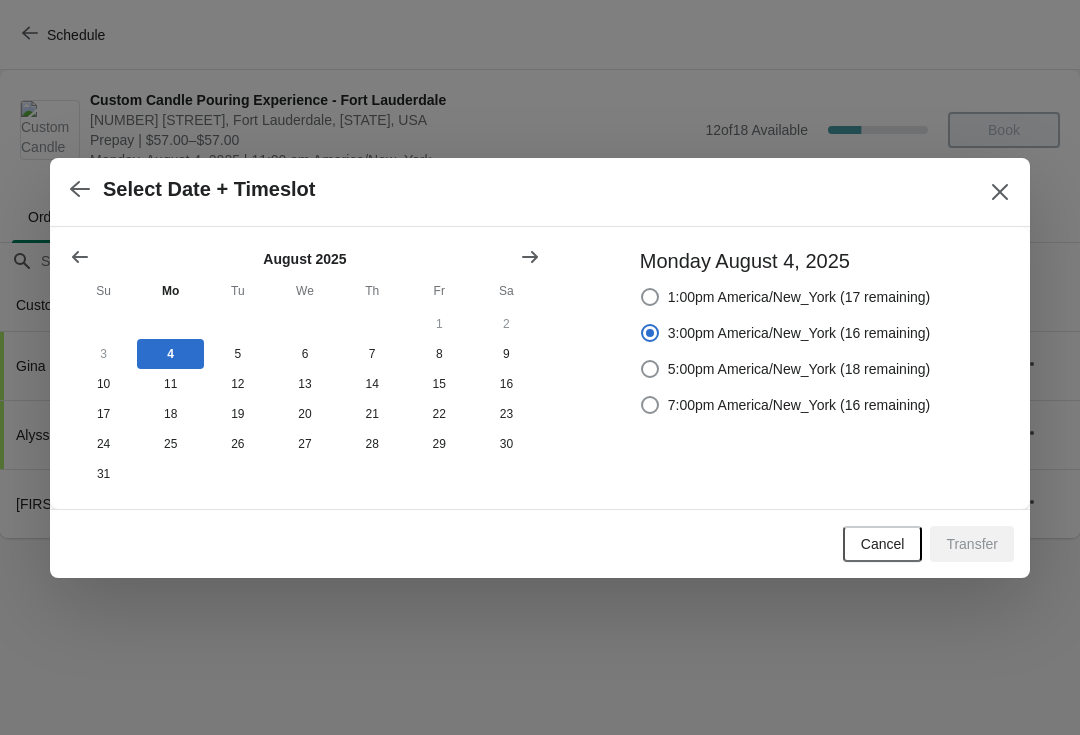 radio on "true" 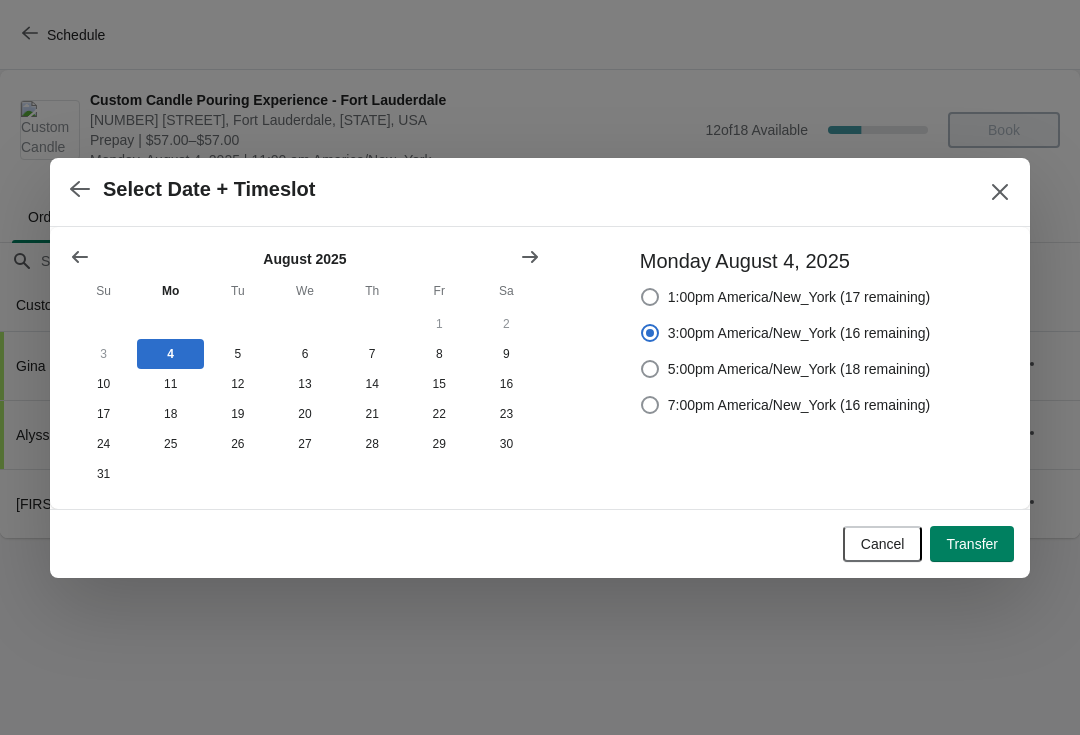 click on "Transfer" at bounding box center (972, 544) 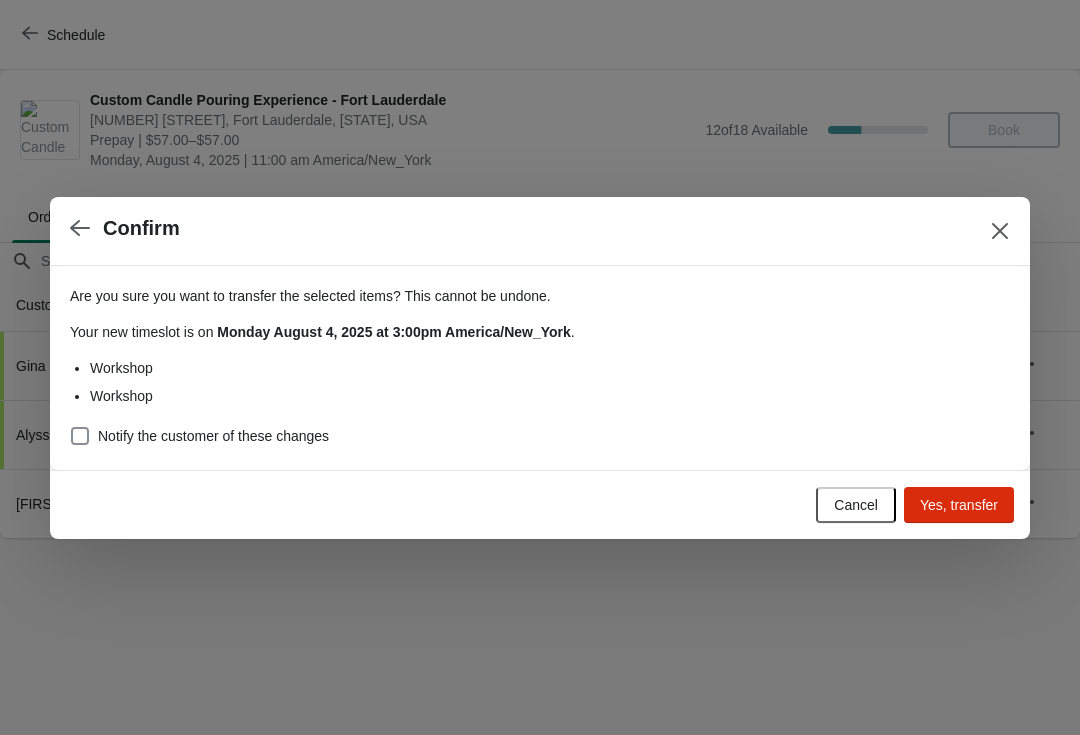 click on "Yes, transfer" at bounding box center [959, 505] 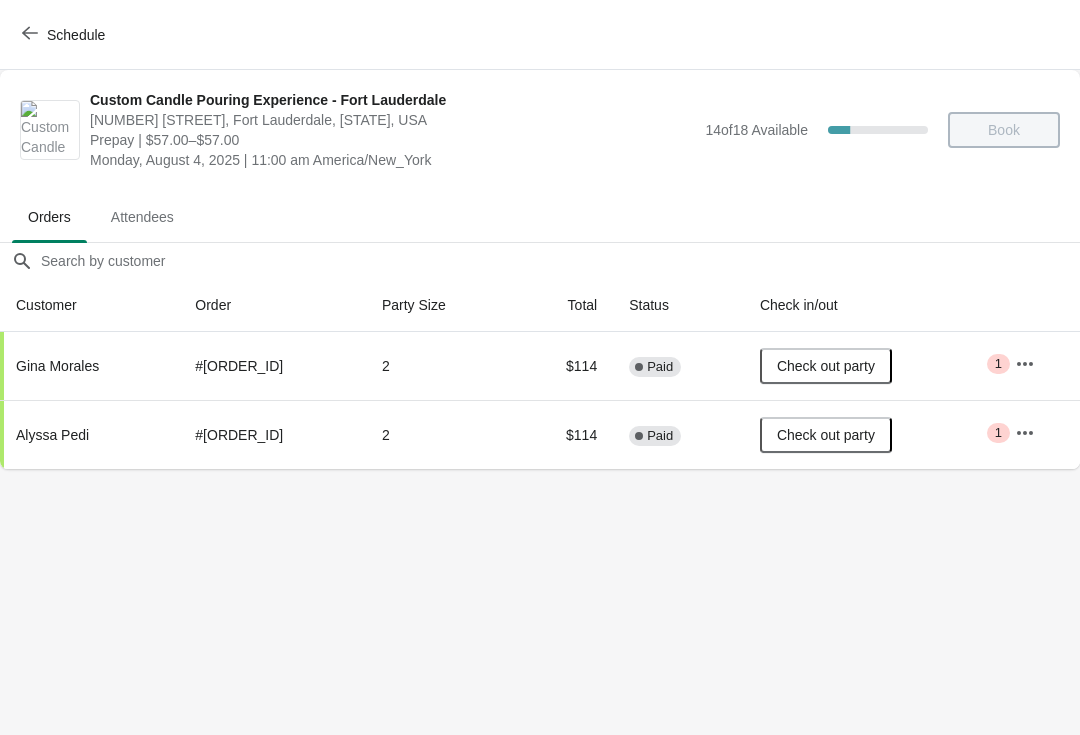 click on "Schedule" at bounding box center [65, 35] 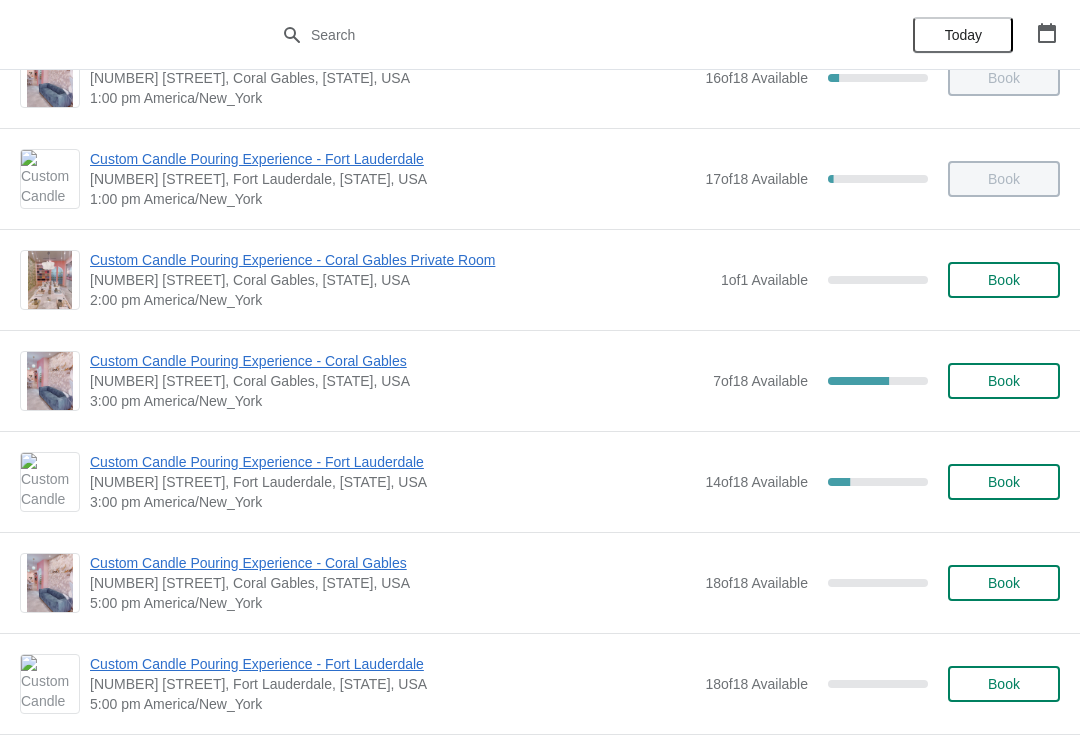 scroll, scrollTop: 467, scrollLeft: 0, axis: vertical 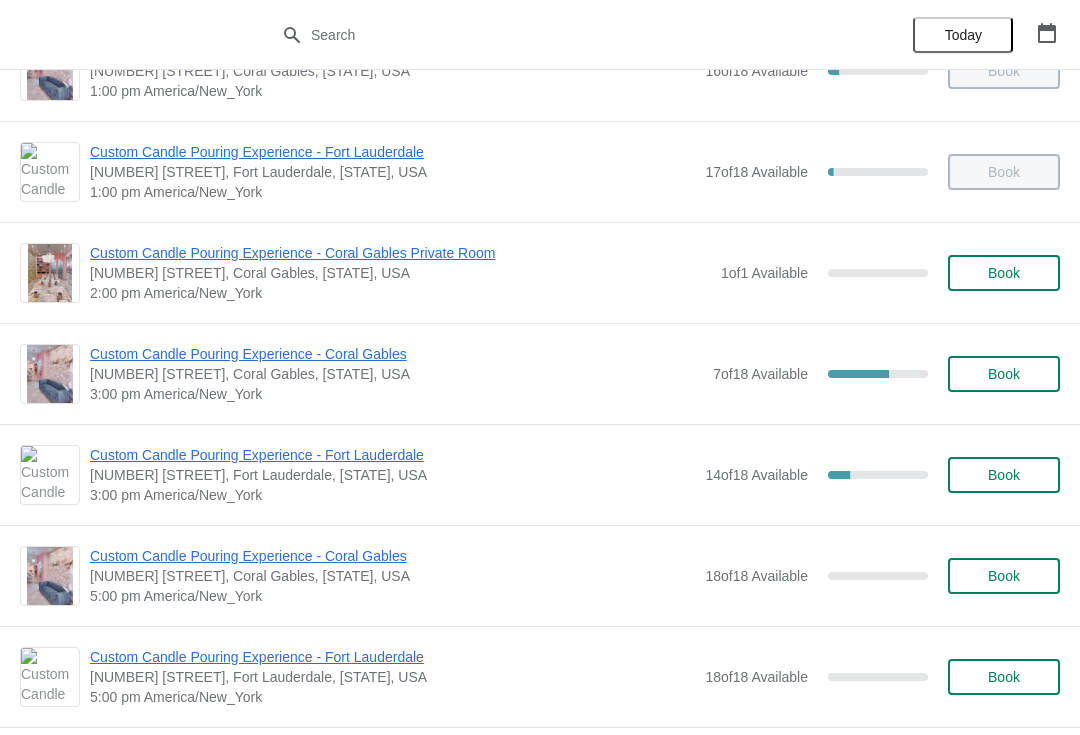 click on "Custom Candle Pouring Experience -  Fort Lauderdale" at bounding box center [392, 455] 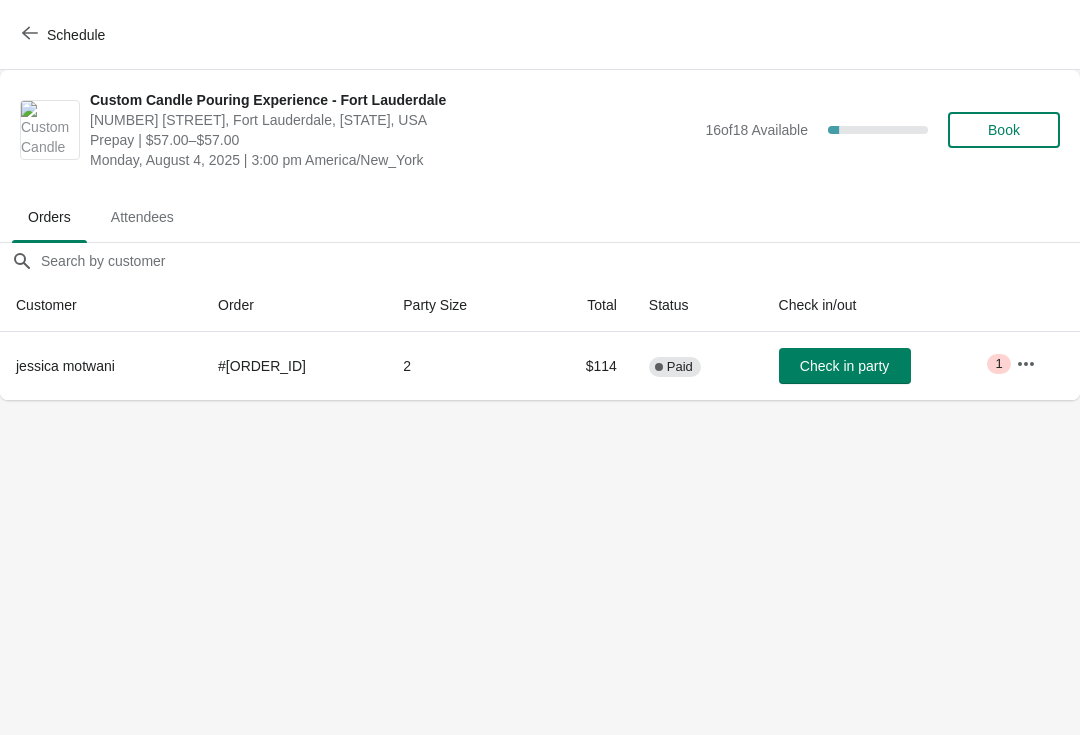 click on "Check in party" at bounding box center [844, 366] 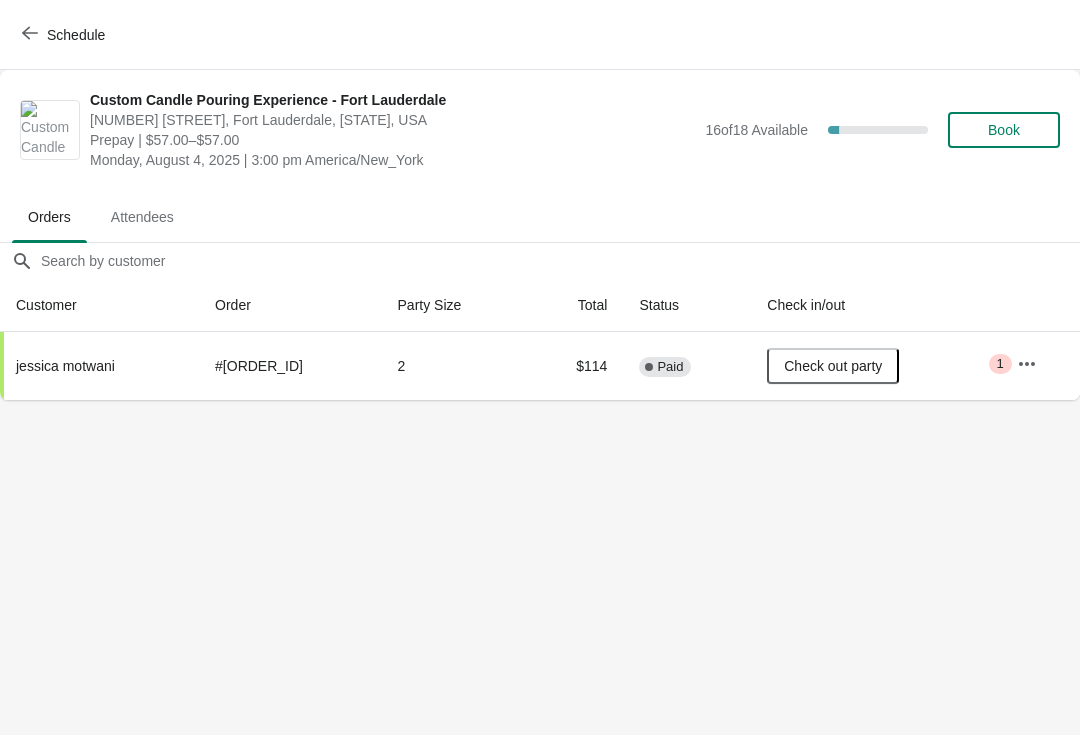 click 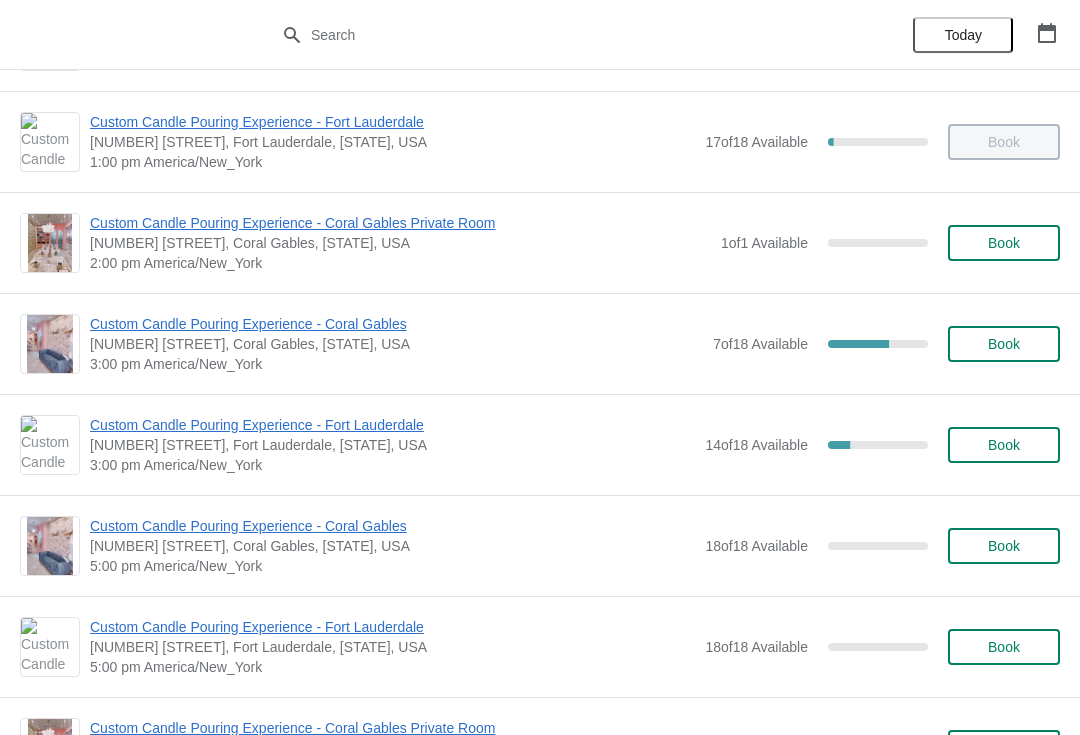 scroll, scrollTop: 509, scrollLeft: 0, axis: vertical 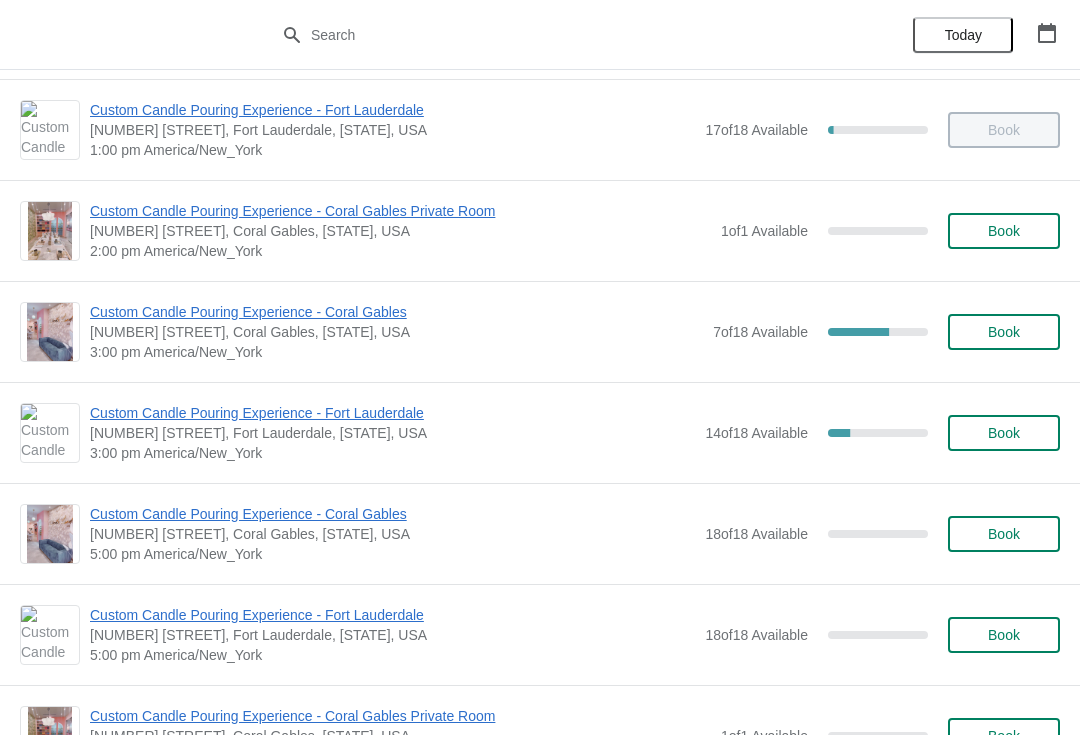 click on "14  of  18   Available" at bounding box center [756, 433] 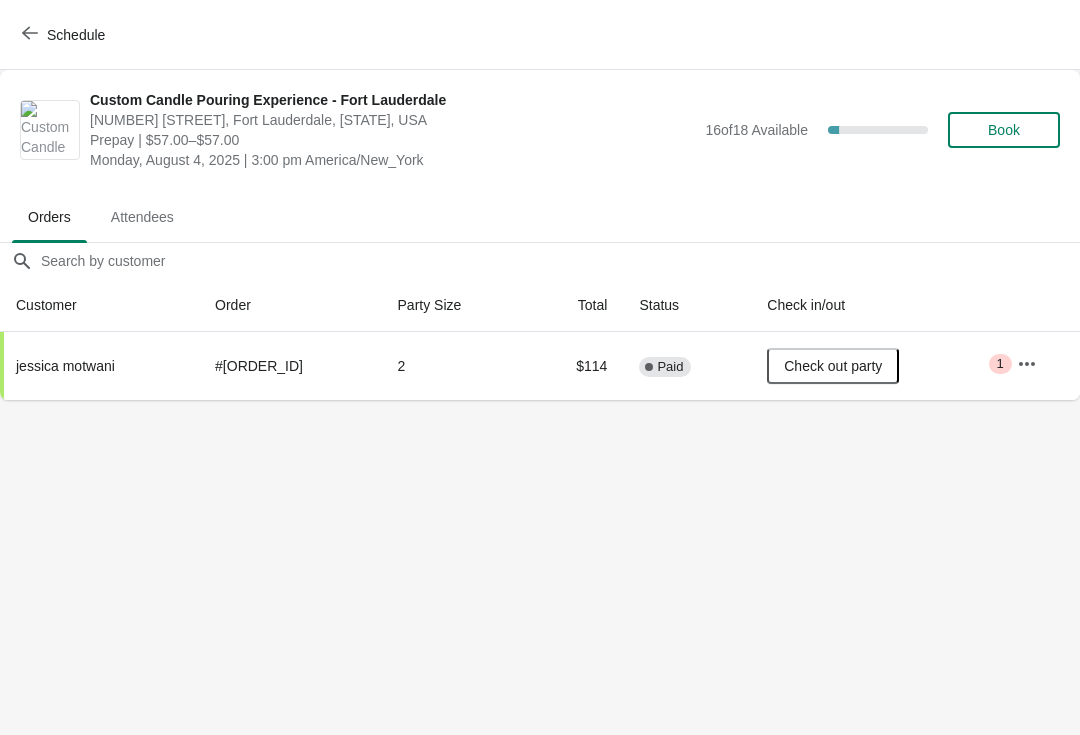 scroll, scrollTop: 0, scrollLeft: 0, axis: both 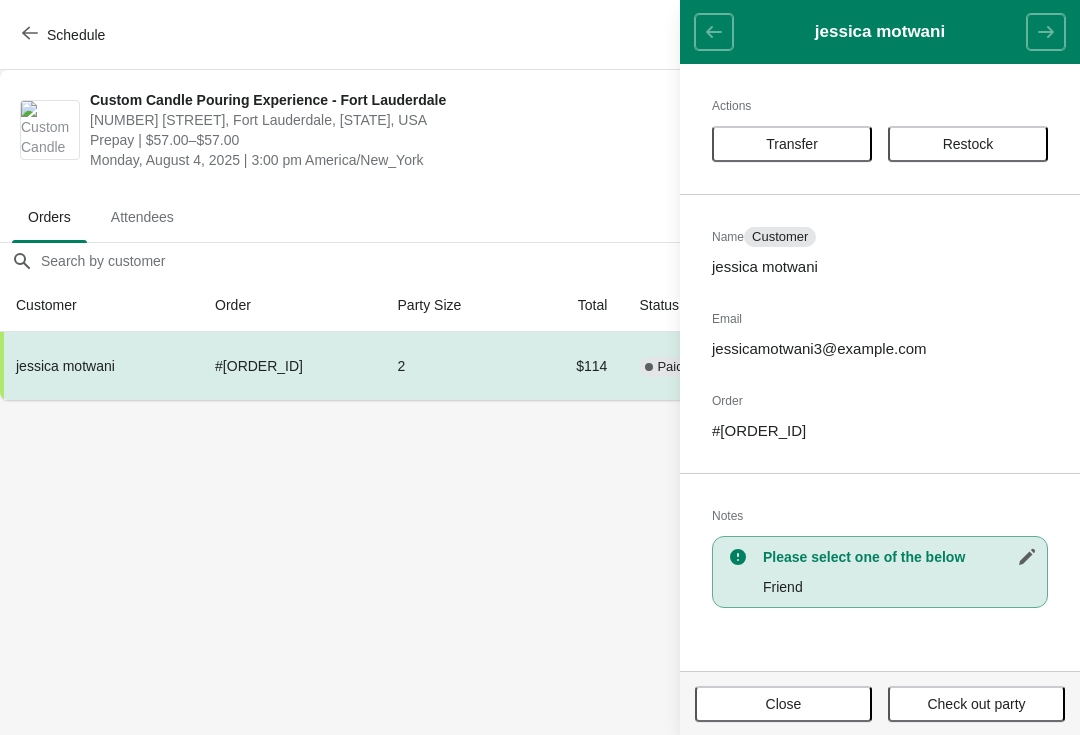 click on "Schedule Custom Candle Pouring Experience - Fort Lauderdale [NUMBER] [STREET], Fort Lauderdale, [STATE], USA Prepay | $57.00–$57.00 Monday, August 4, 2025 | 3:00 pm America/New_York 16 of 18 Available 11.11111111111111 % Book Orders Attendees Orders Attendees Orders filter search Customer Order Party Size Total Status Check in/out jessica motwani #[ORDER_ID] 2 $114 Complete Paid Check out party Critical 1 jessica motwani Actions Transfer Restock Name Customer jessica motwani Email jessicamotwani3@example.com Order # #[ORDER_ID] Notes Please select one of the below Friend Close Check out party" at bounding box center [540, 367] 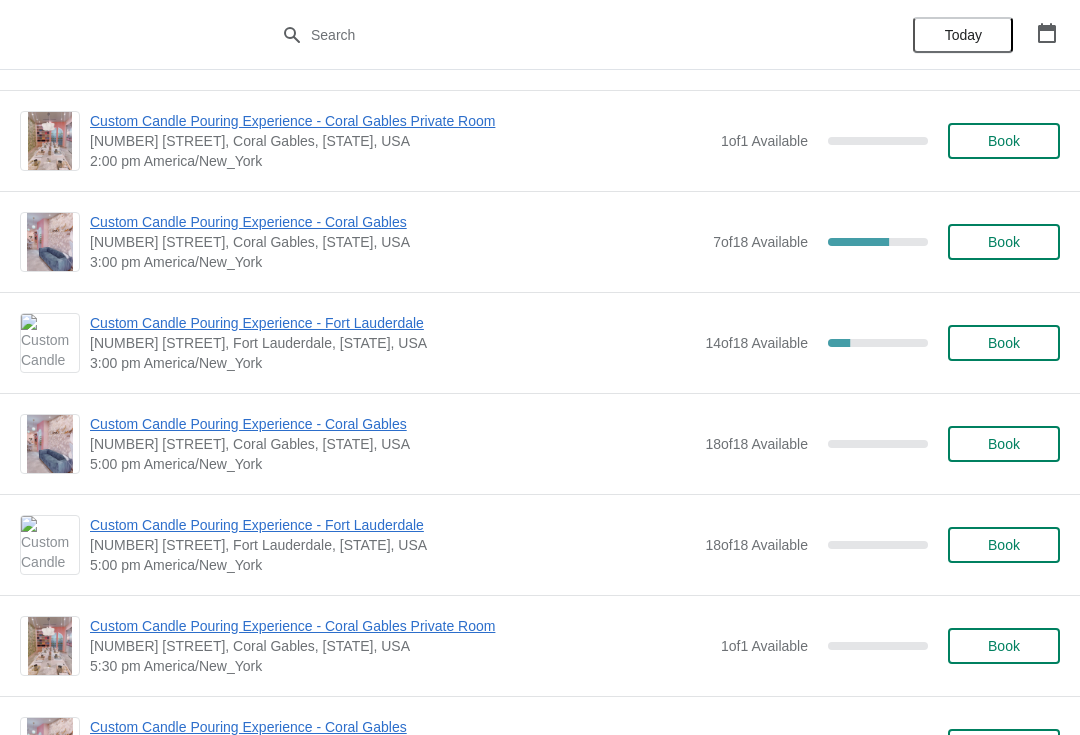 scroll, scrollTop: 601, scrollLeft: 0, axis: vertical 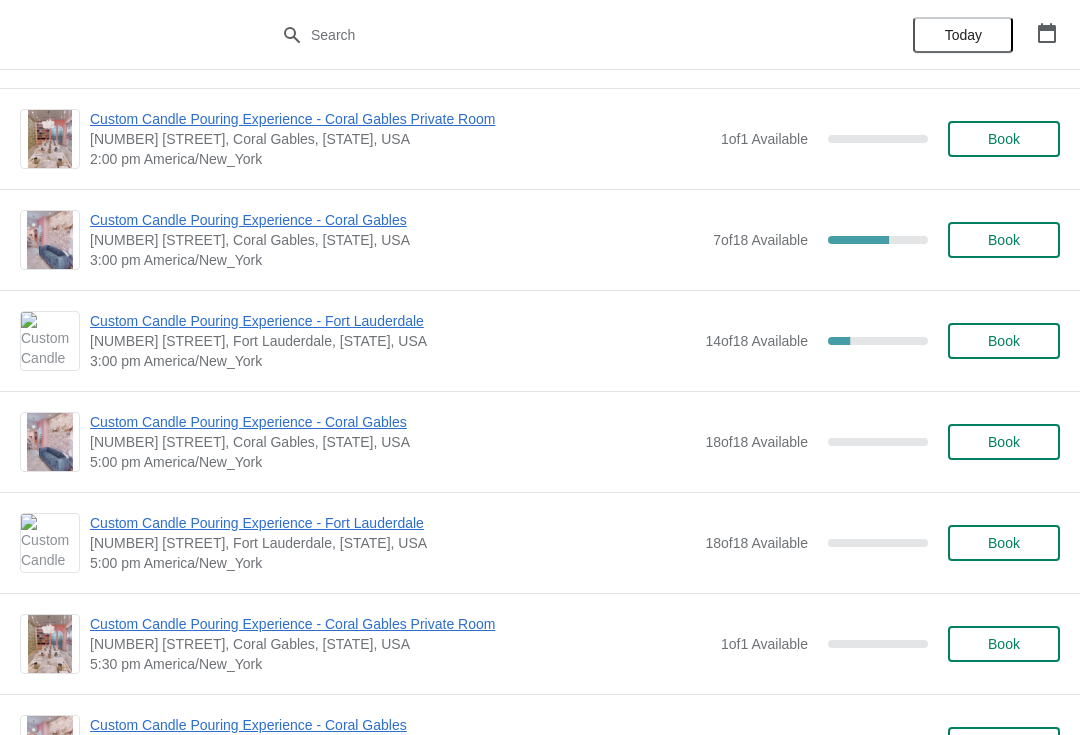 click on "Custom Candle Pouring Experience -  Fort Lauderdale" at bounding box center (392, 321) 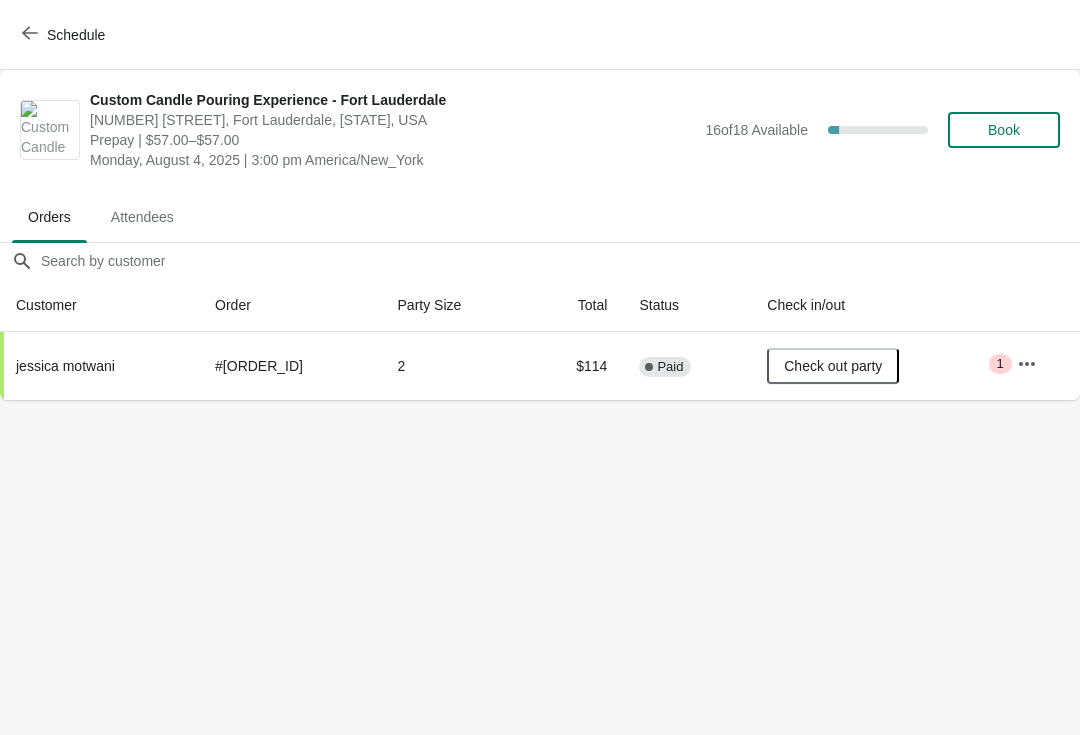 scroll, scrollTop: 0, scrollLeft: 0, axis: both 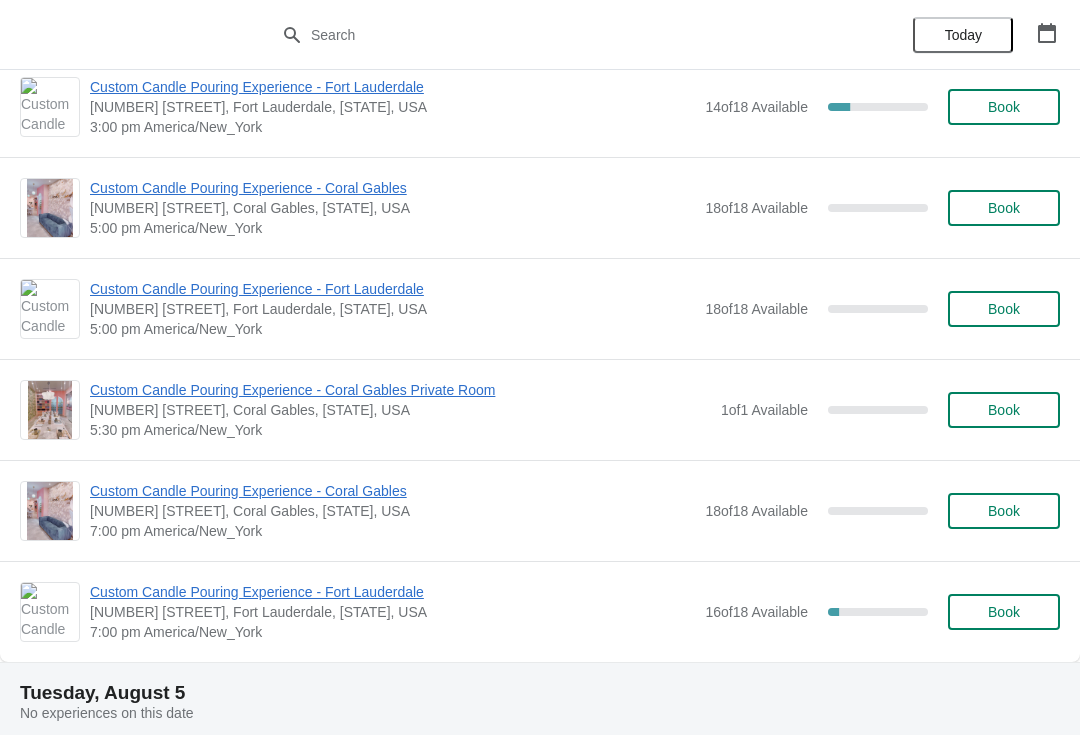 click on "Custom Candle Pouring Experience -  Fort Lauderdale" at bounding box center (392, 289) 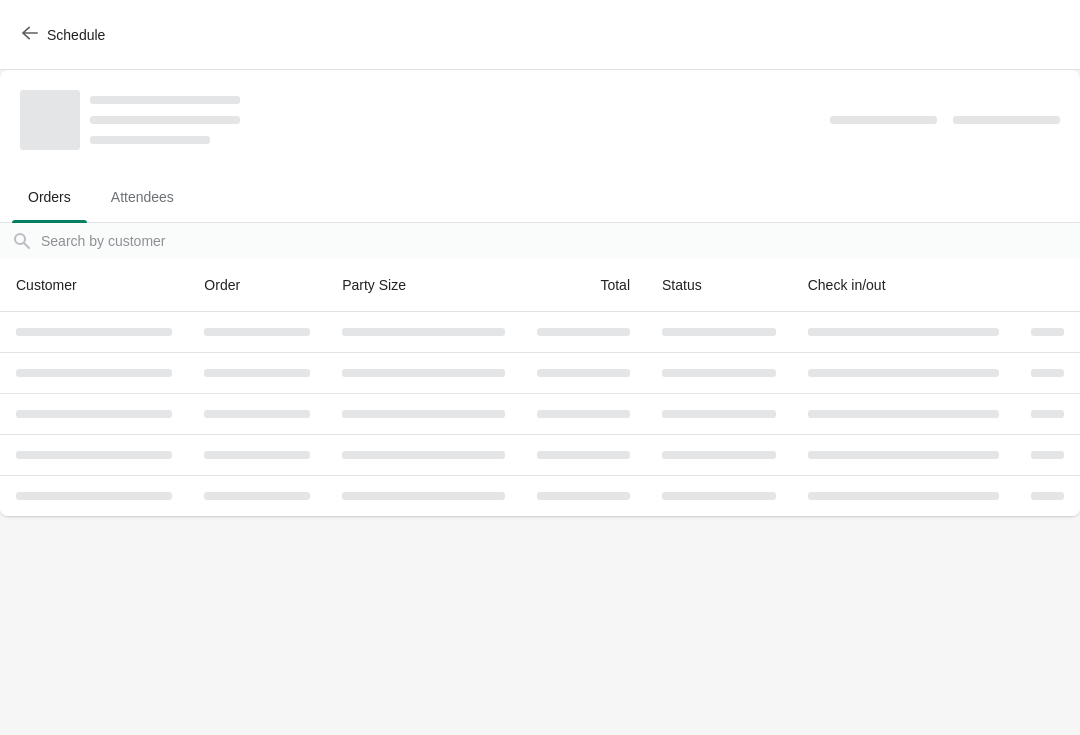 scroll, scrollTop: 0, scrollLeft: 0, axis: both 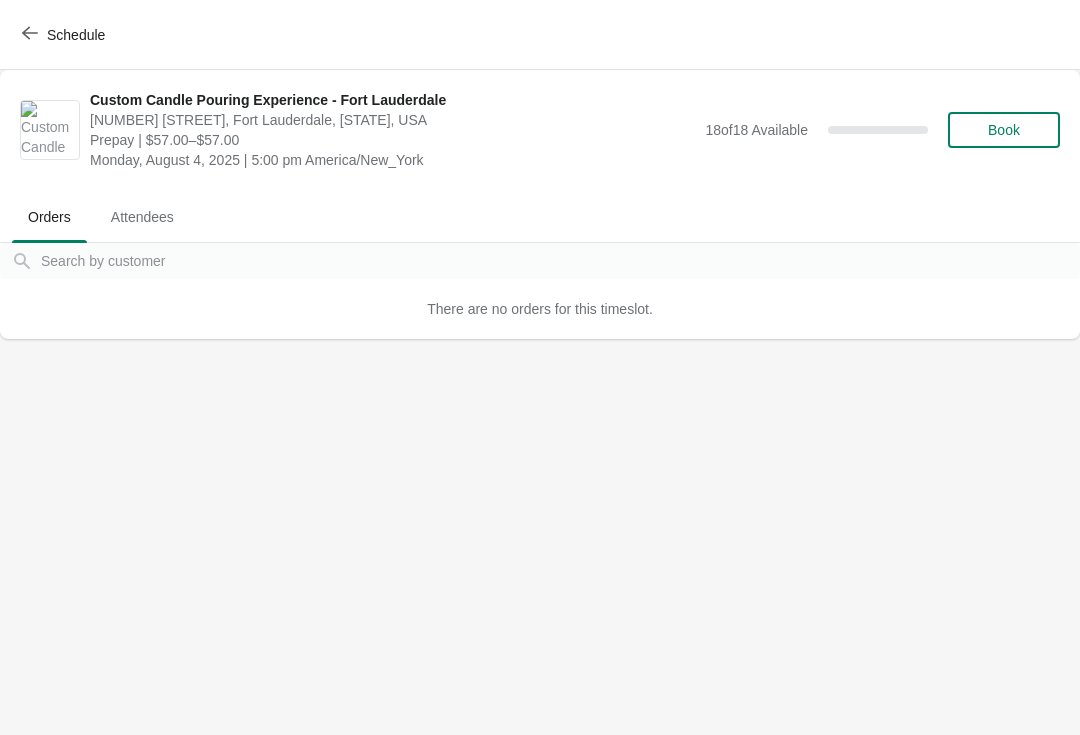 click on "Book" at bounding box center [1004, 130] 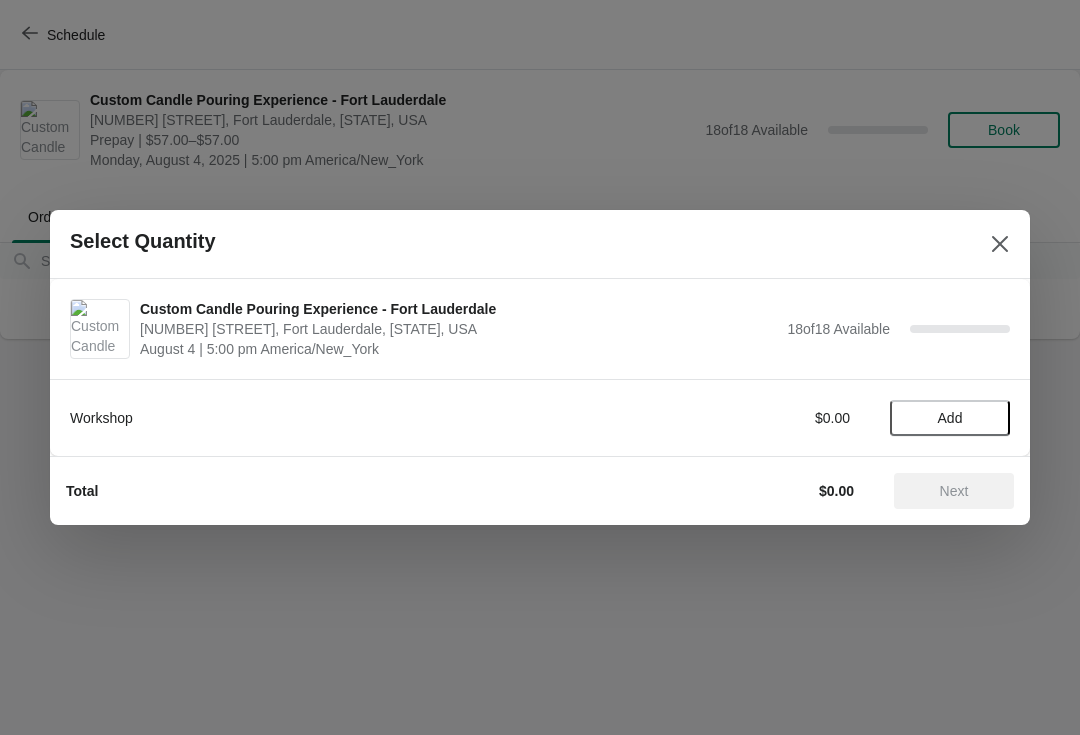 click at bounding box center [1000, 244] 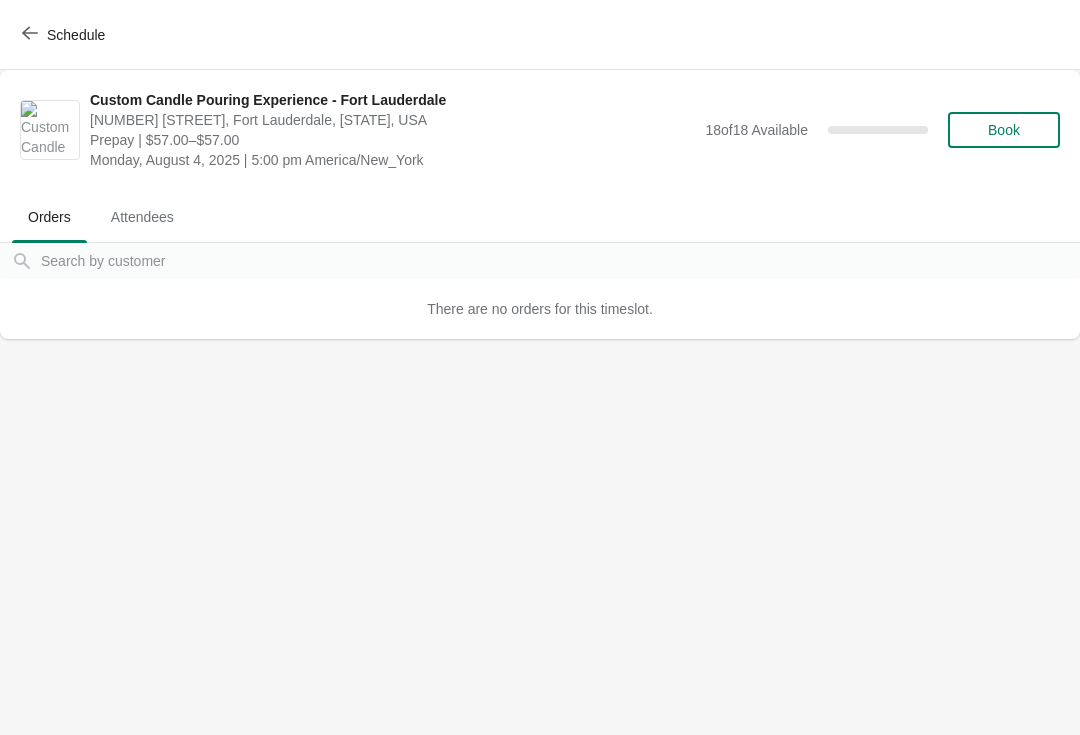 click on "Schedule" at bounding box center (65, 34) 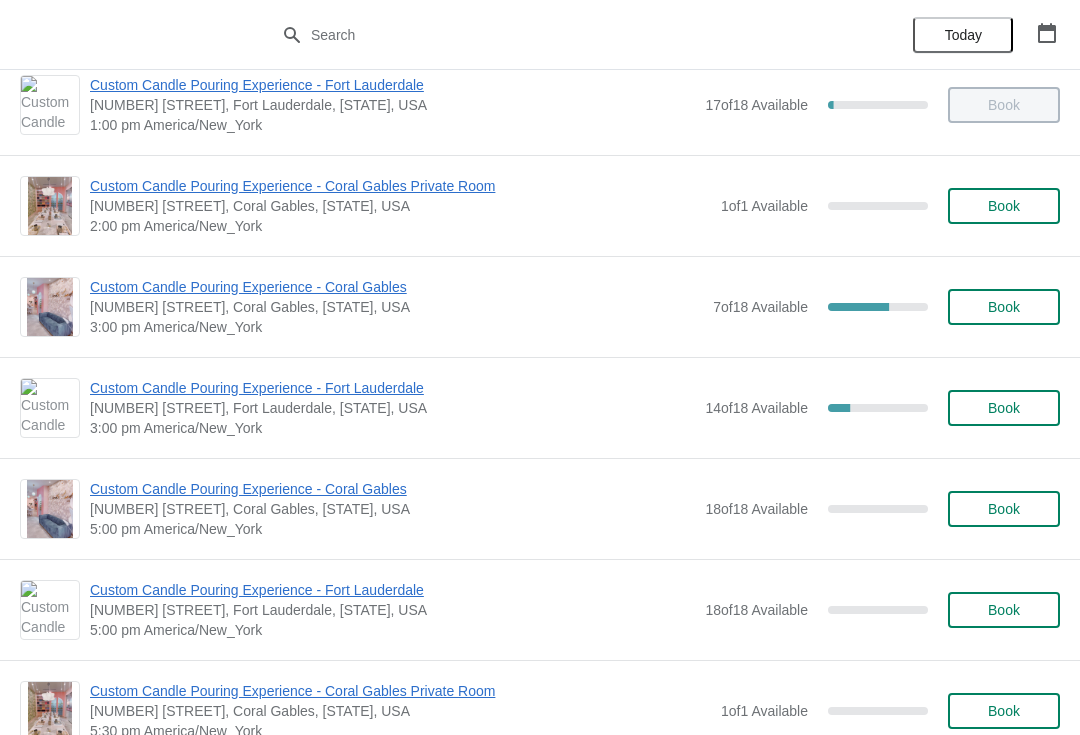 scroll, scrollTop: 535, scrollLeft: 0, axis: vertical 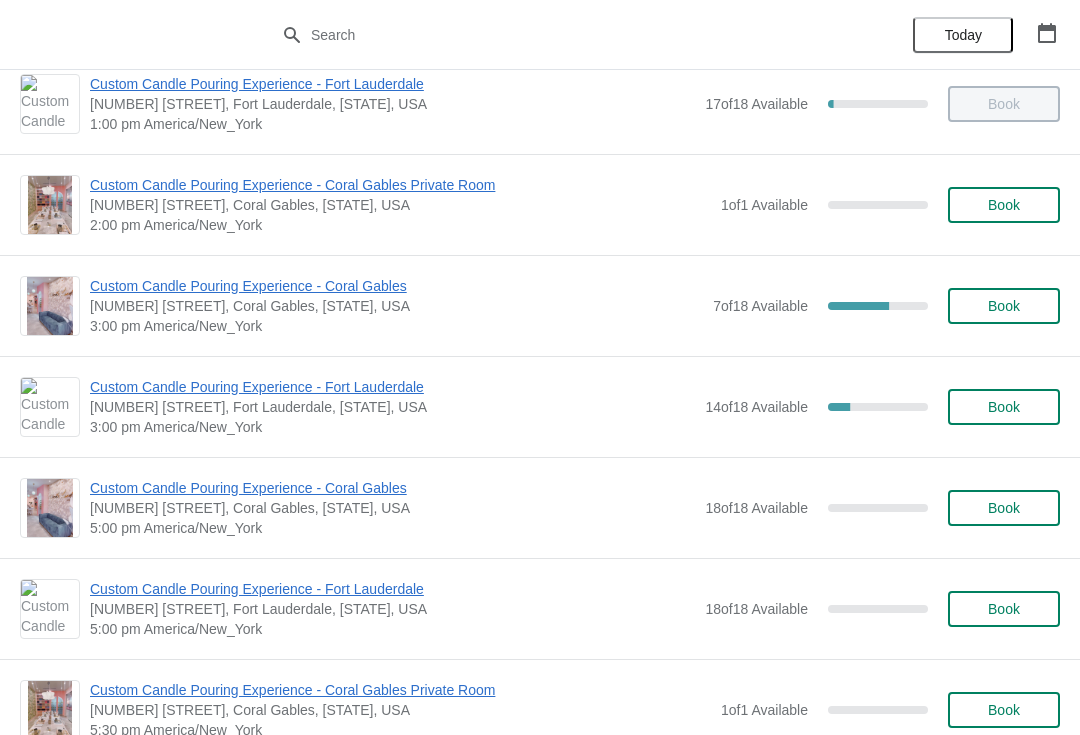 click on "Custom Candle Pouring Experience -  Fort Lauderdale" at bounding box center [392, 387] 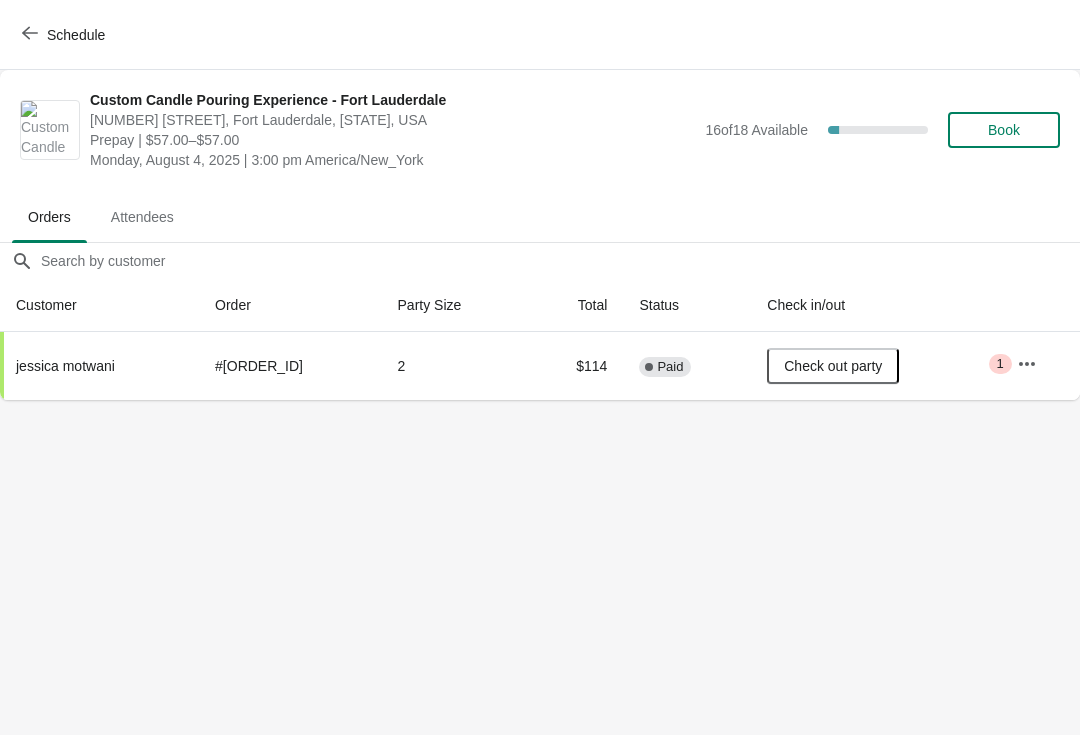 click on "Book" at bounding box center (1004, 130) 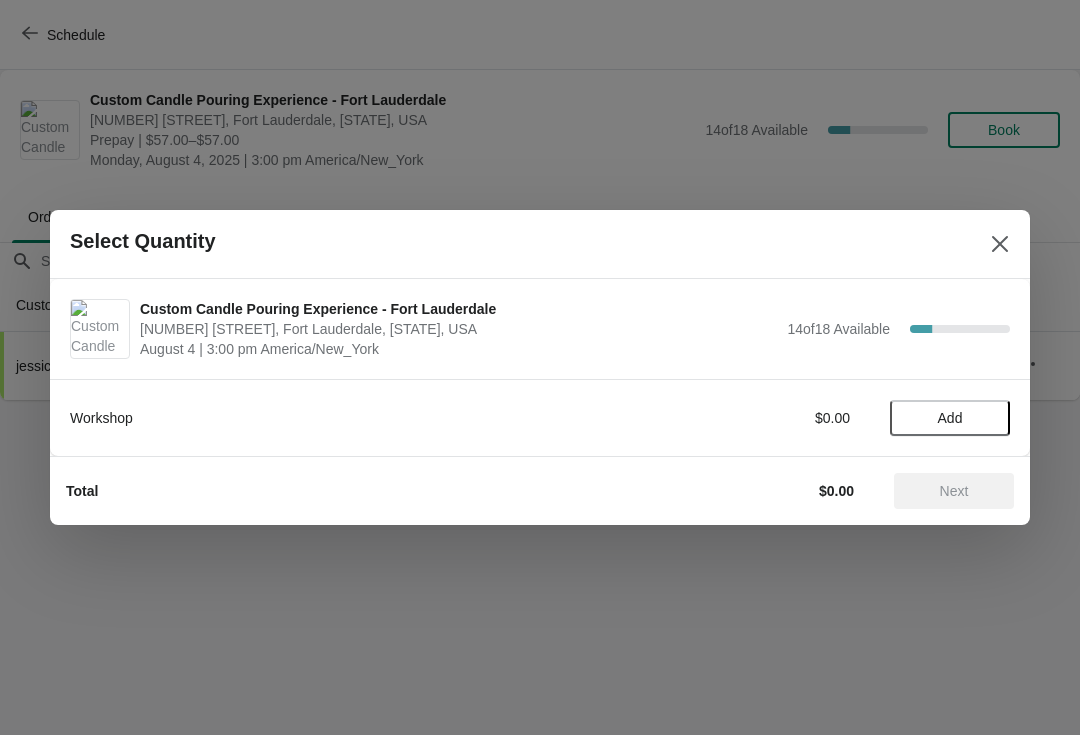 click on "Add" at bounding box center (950, 418) 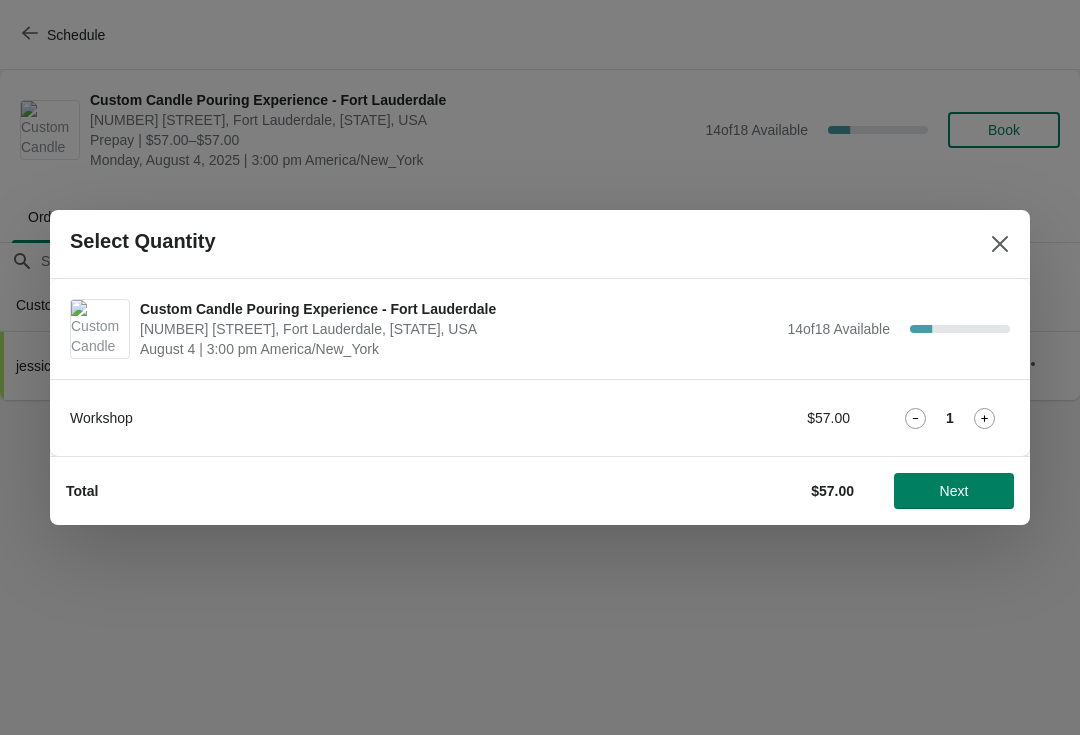 click 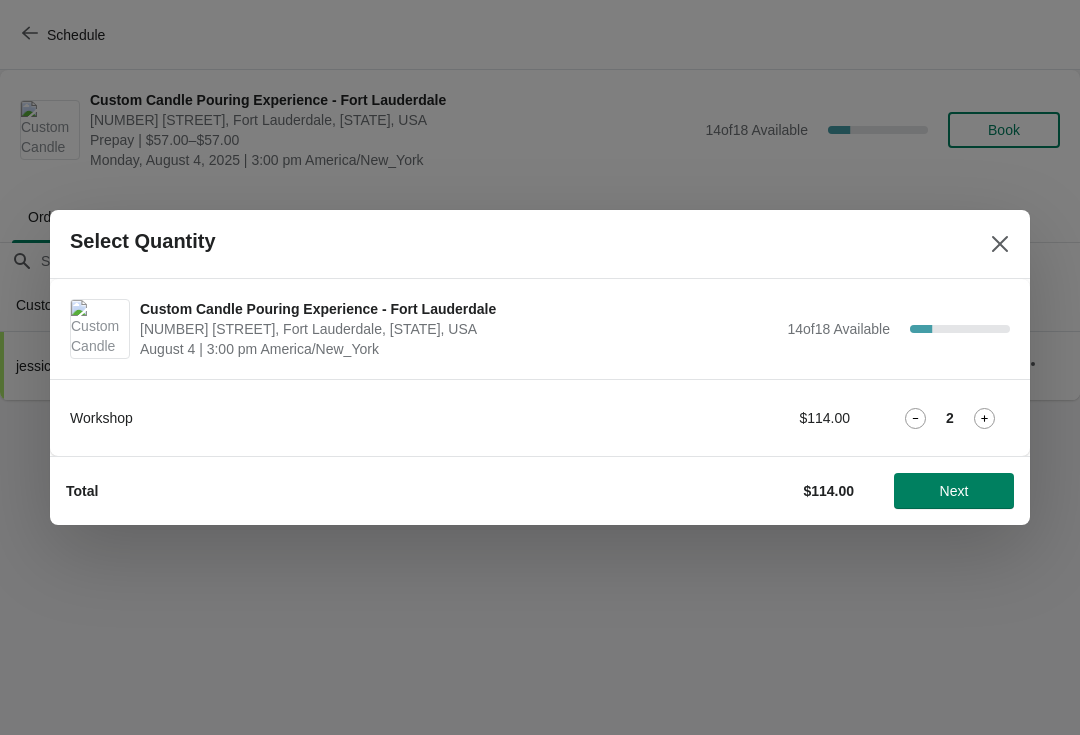 click 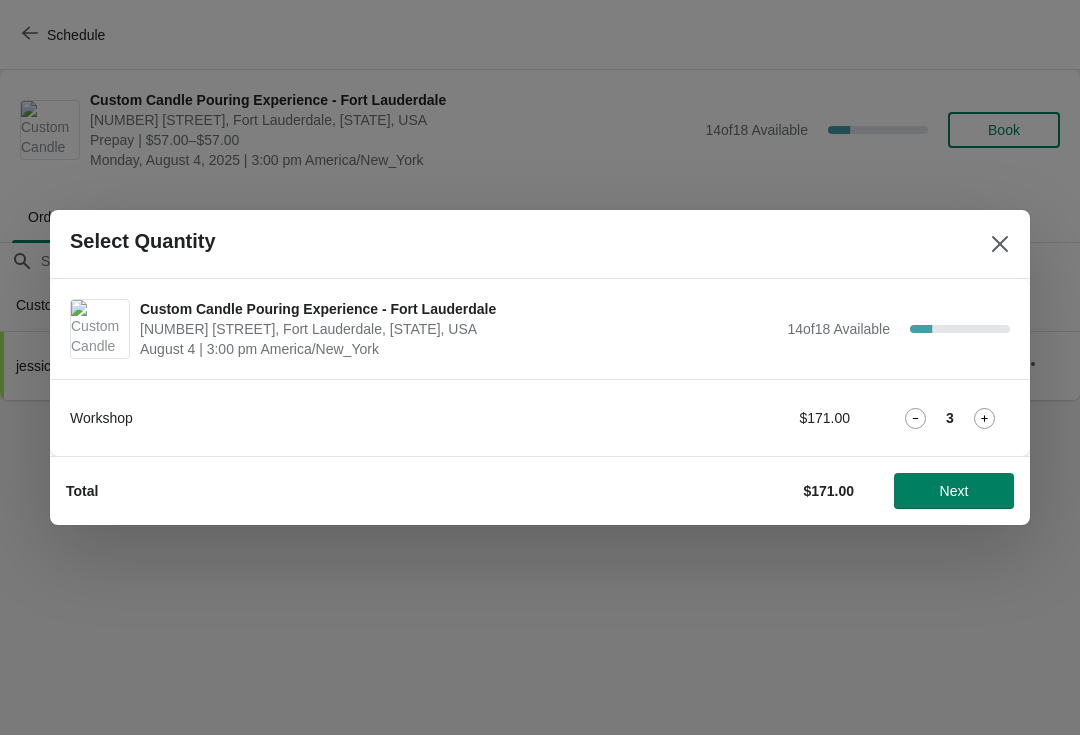 click 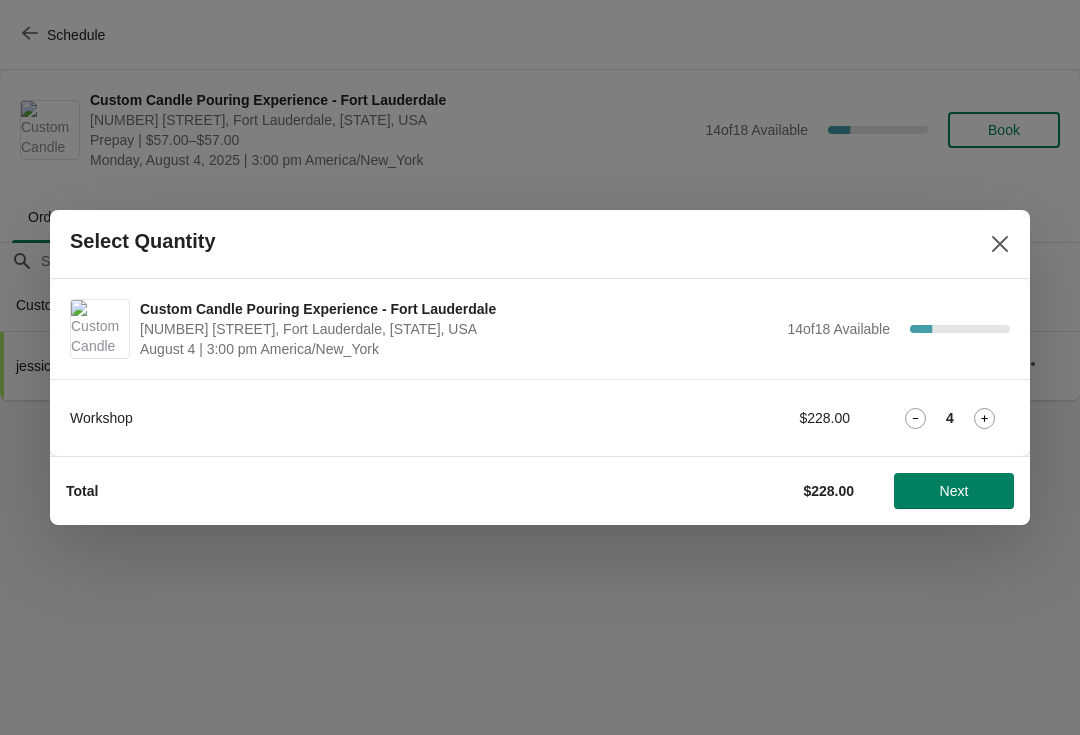 click 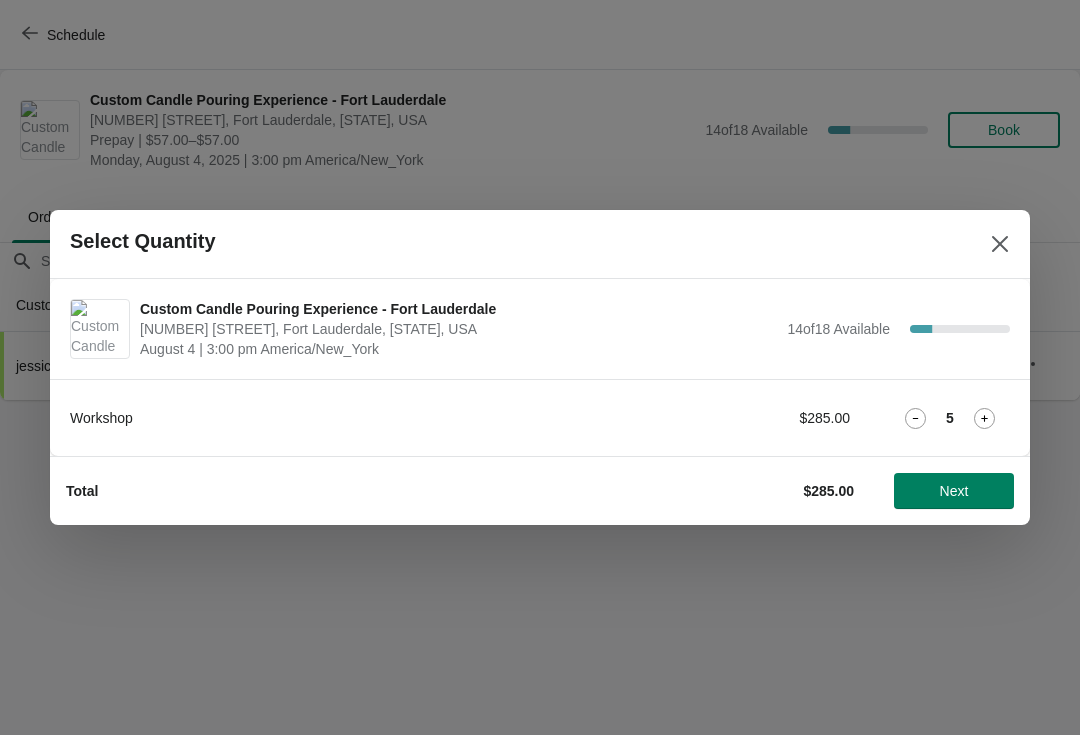click on "Next" at bounding box center [954, 491] 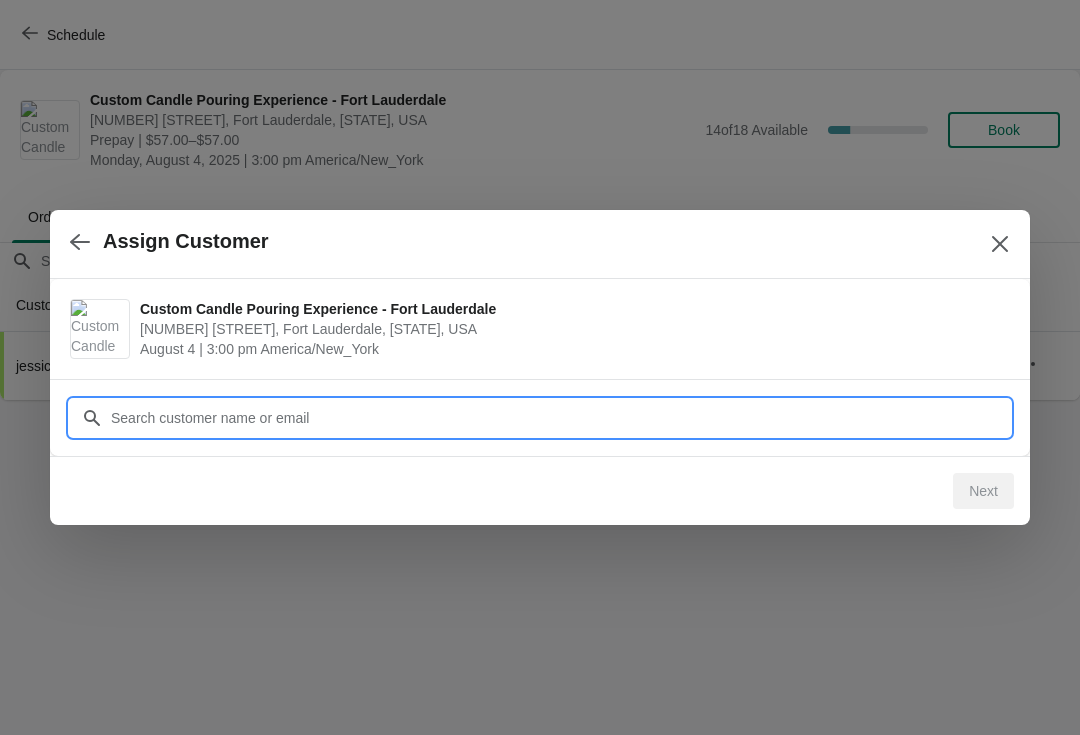 click on "Assign Customer Custom Candle Pouring Experience - Fort Lauderdale [NUMBER] [STREET], Fort Lauderdale, [STATE], USA August 4 | 3:00 pm America/New_York Customer Next" at bounding box center (540, 400) 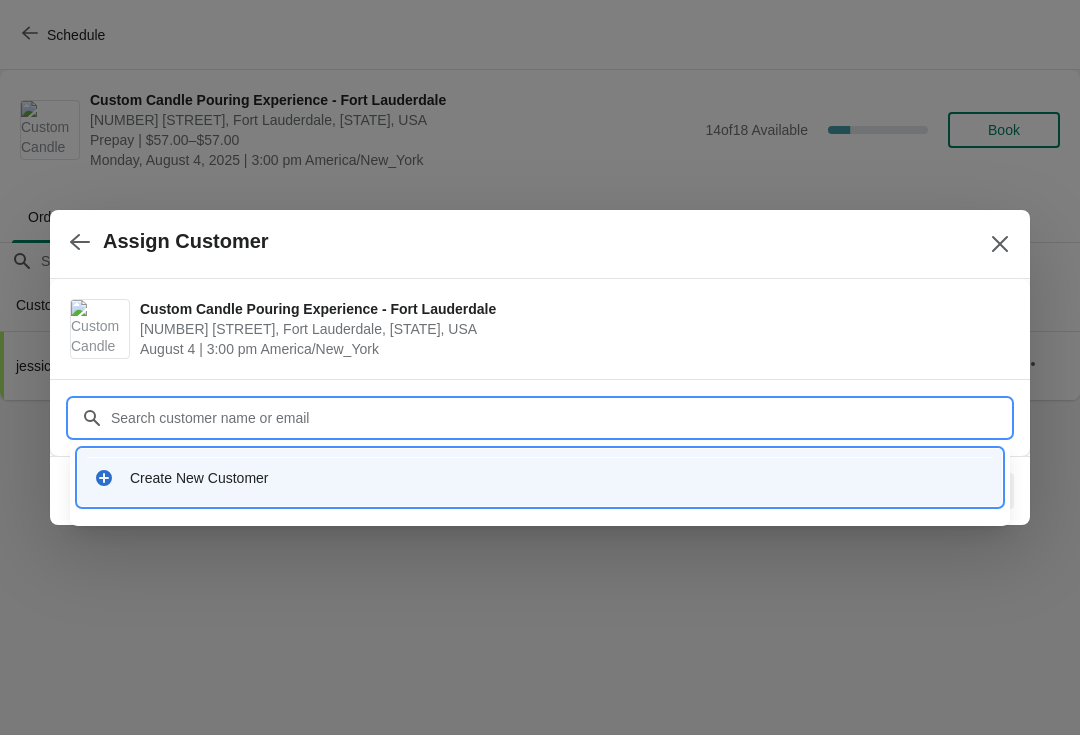 click on "Create New Customer" at bounding box center [558, 478] 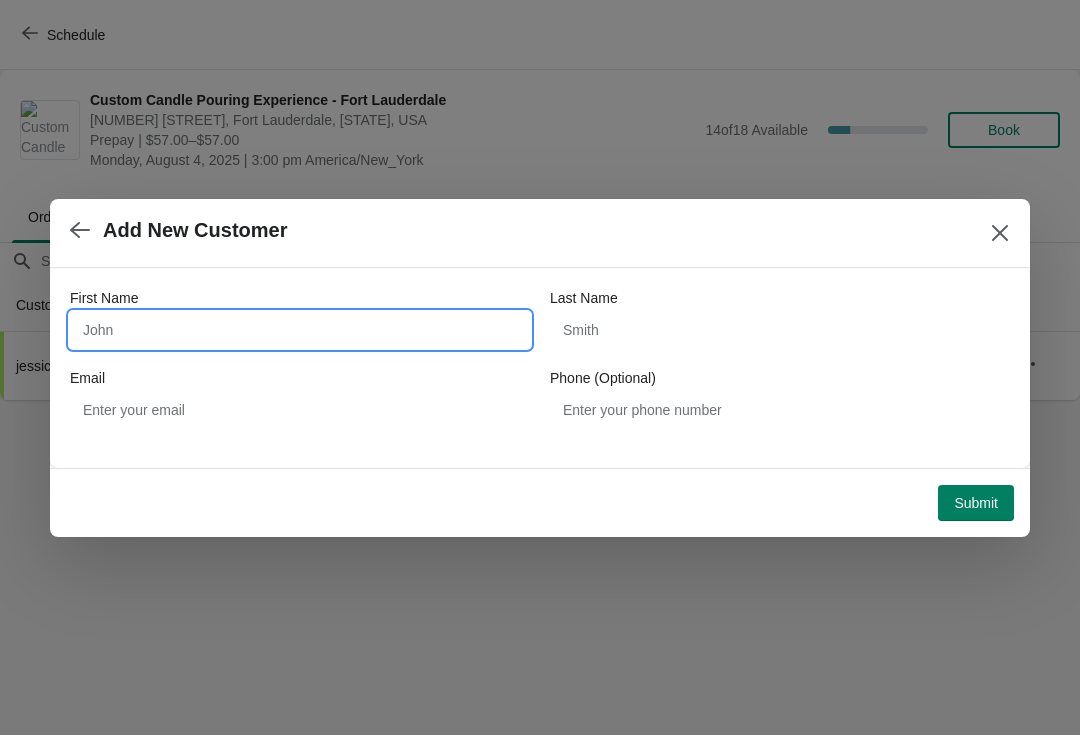 click on "First Name" at bounding box center (300, 330) 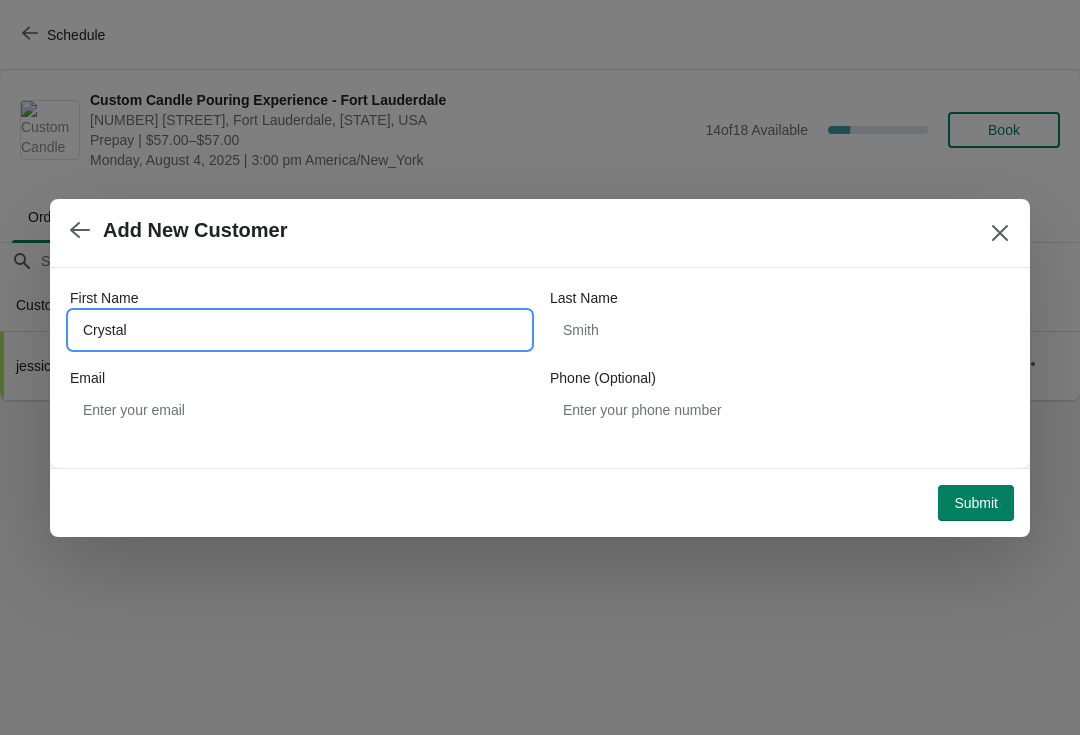 type on "Crystal" 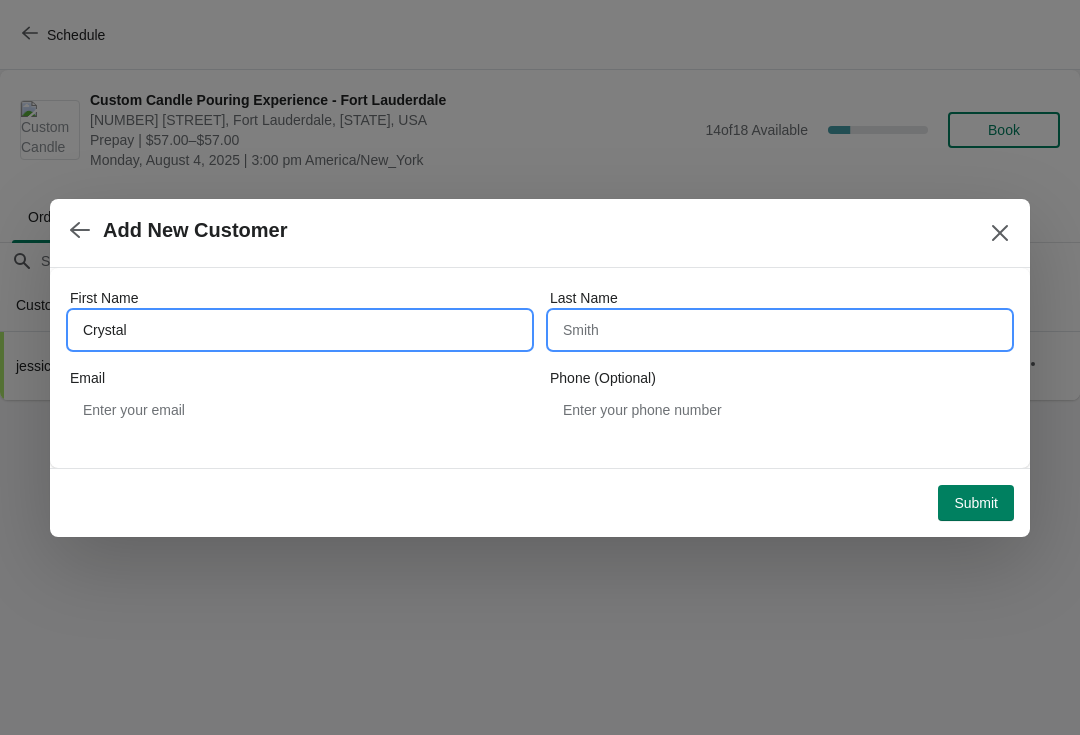 click on "Last Name" at bounding box center (780, 330) 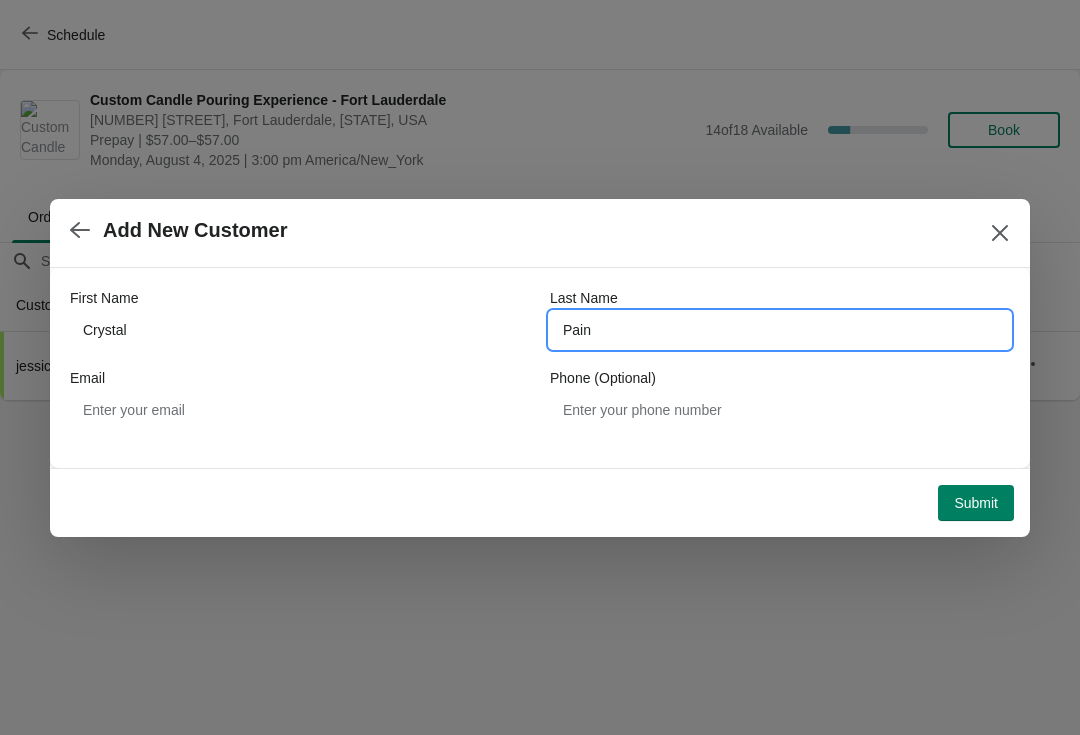 type on "Pain" 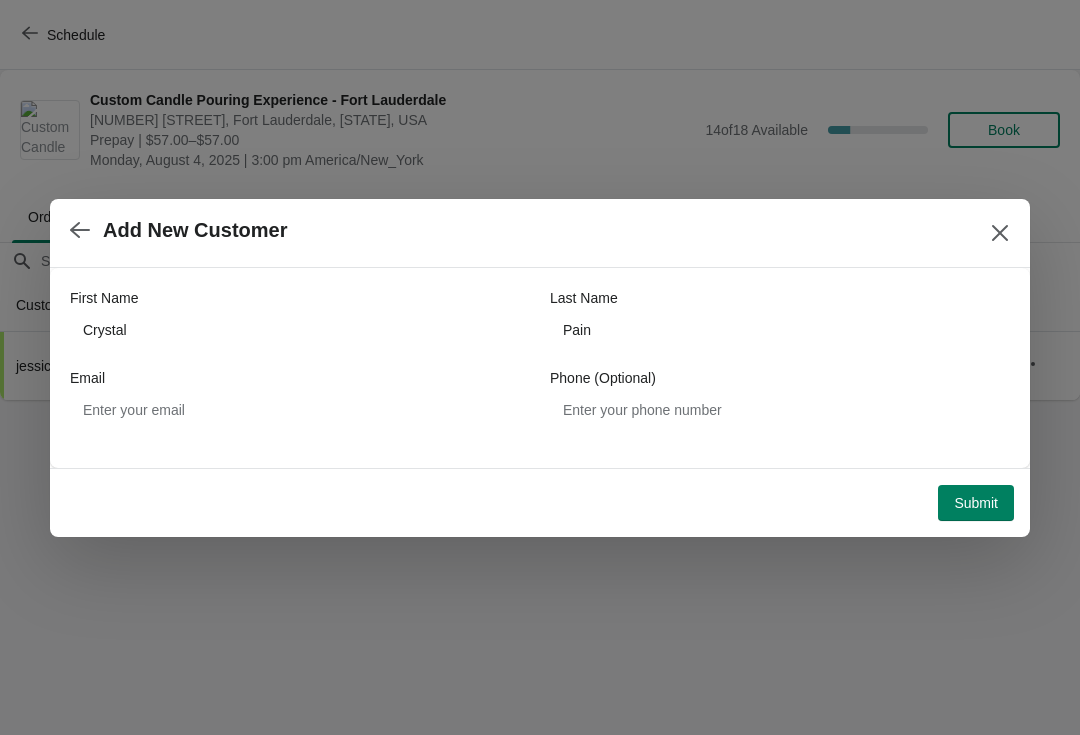 click on "Submit" at bounding box center [976, 503] 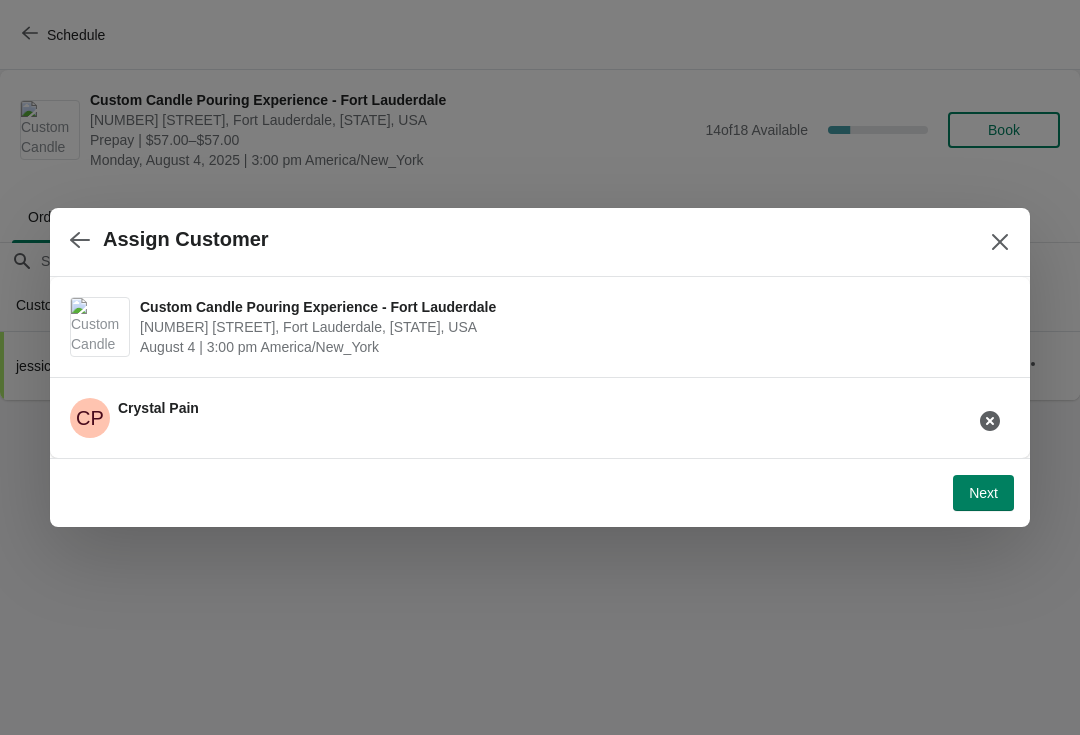 click on "Next" at bounding box center (983, 493) 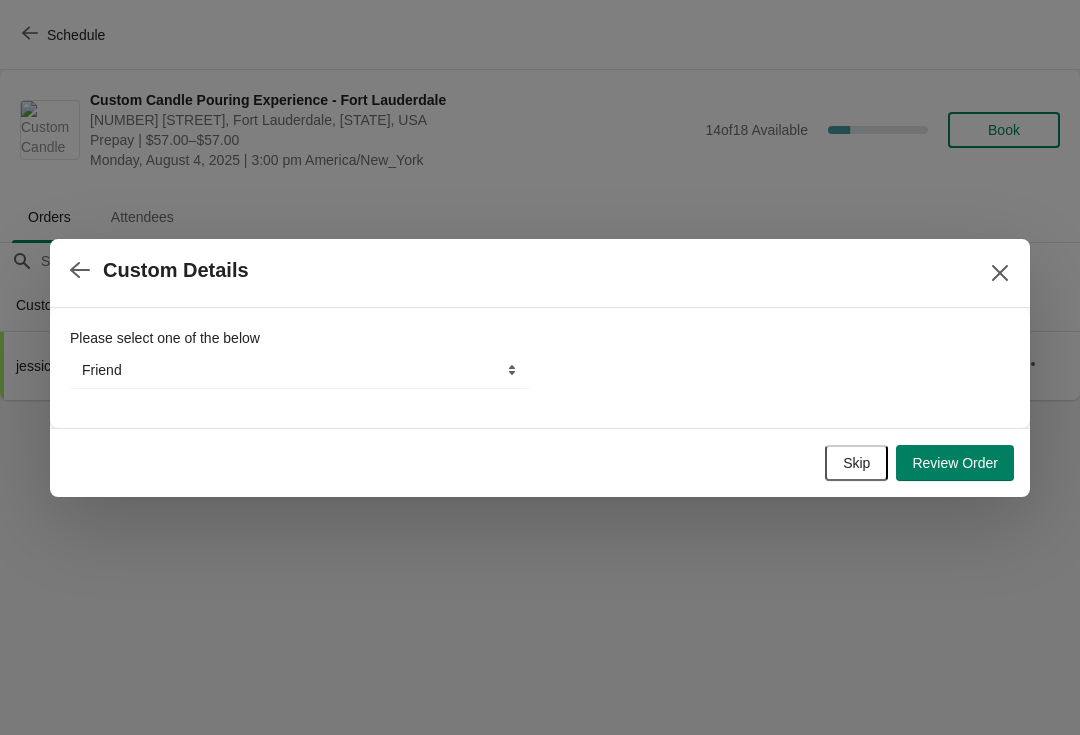 click on "Review Order" at bounding box center [955, 463] 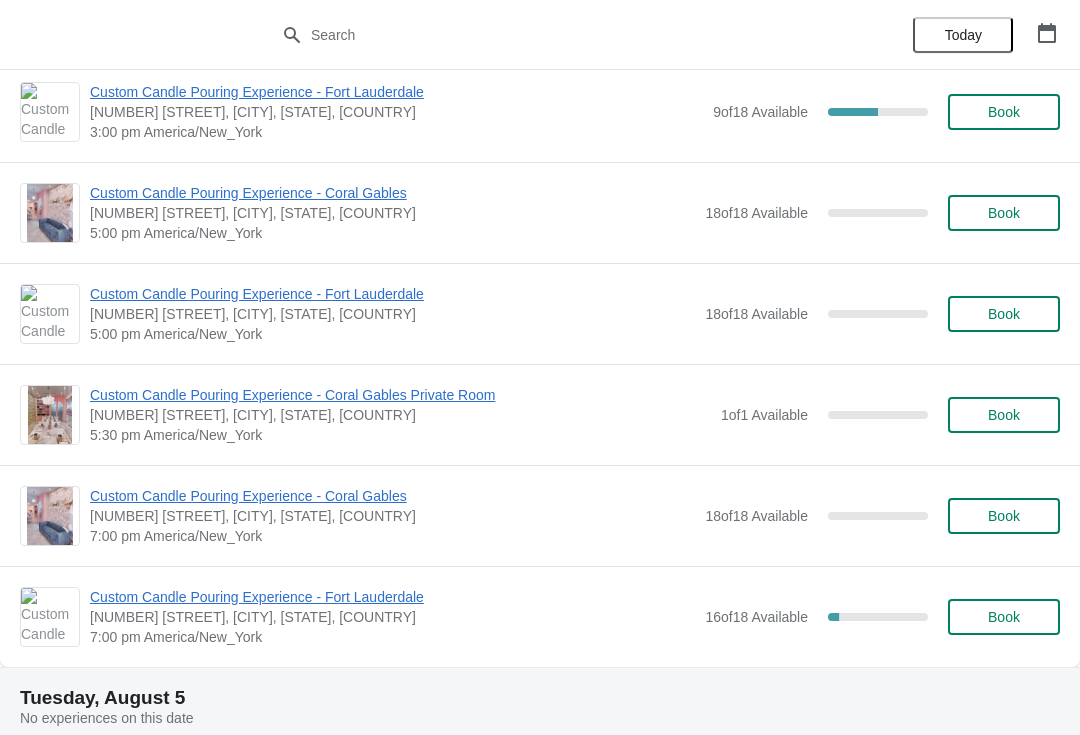 scroll, scrollTop: 803, scrollLeft: 0, axis: vertical 